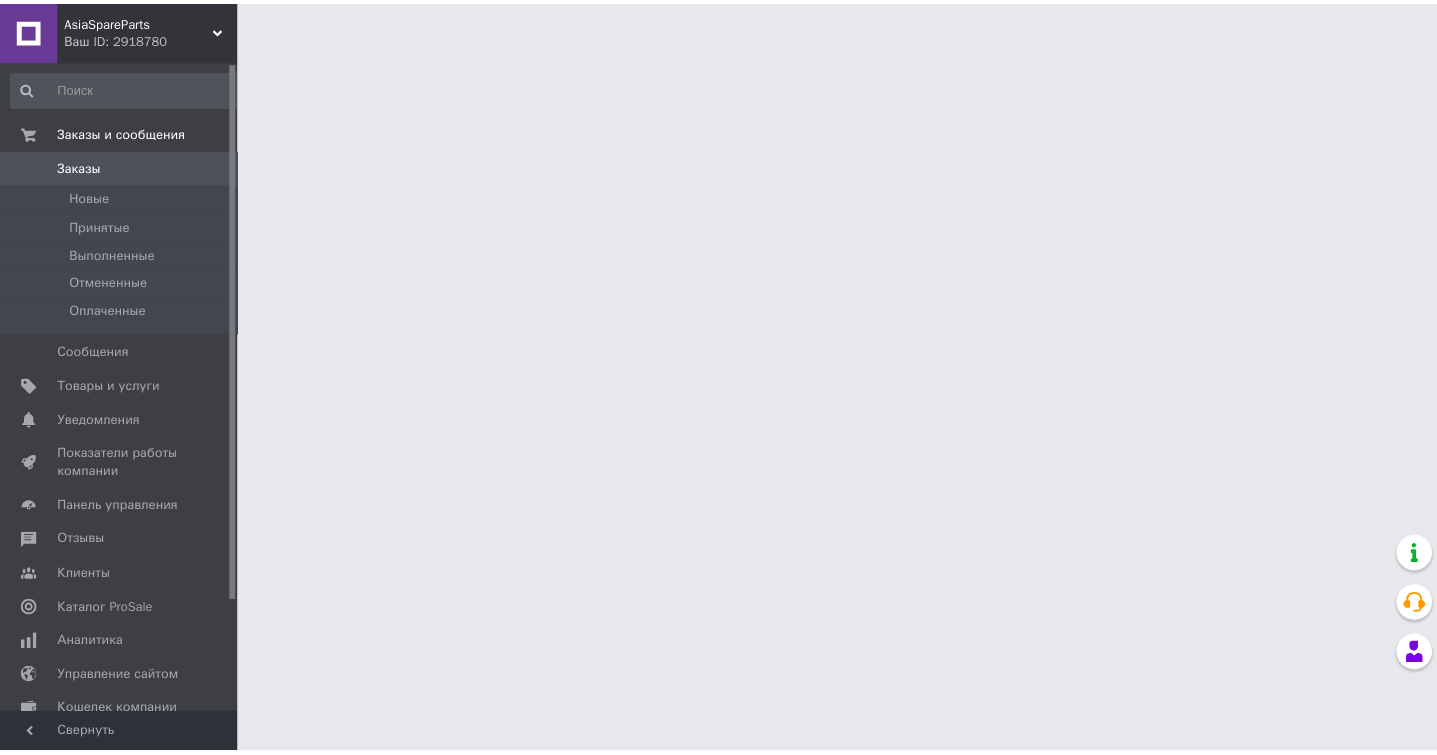 scroll, scrollTop: 0, scrollLeft: 0, axis: both 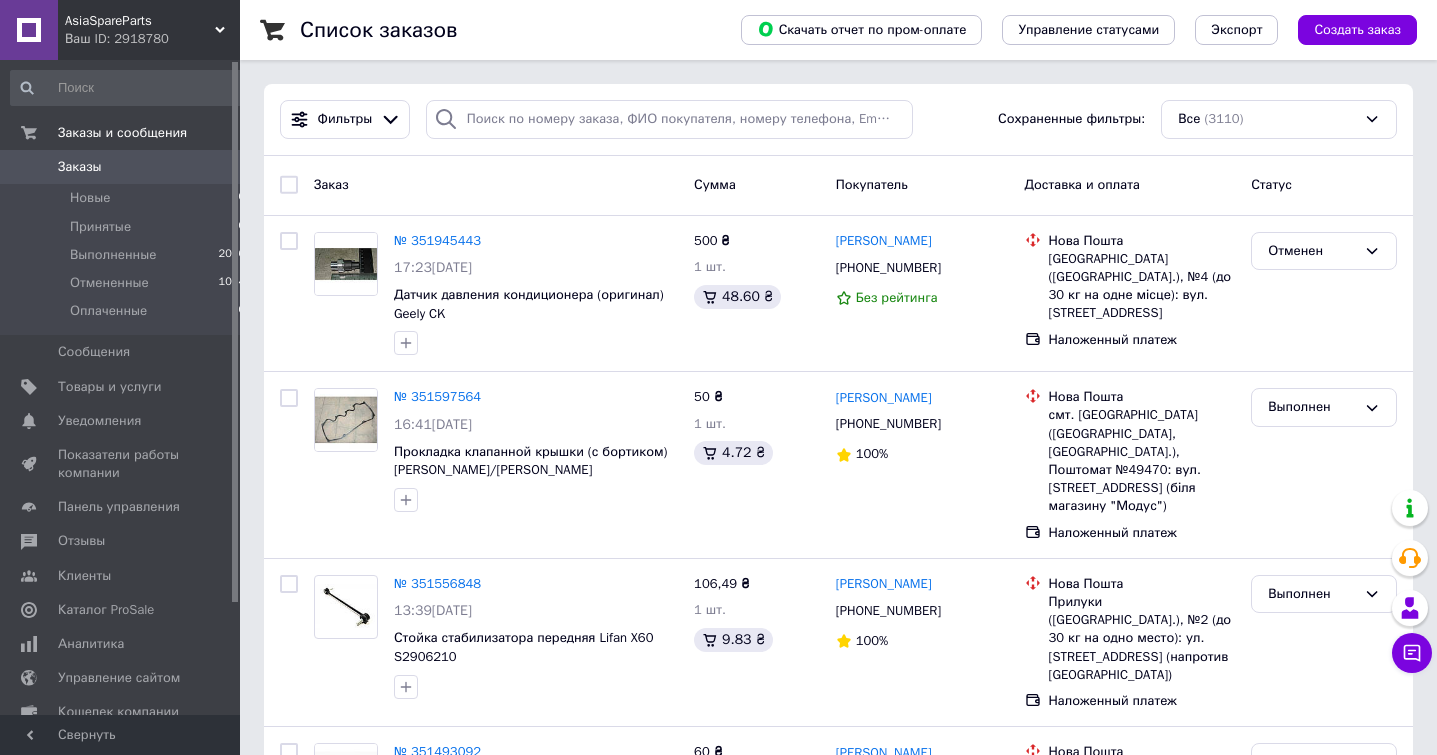 click on "Заказы" at bounding box center (121, 167) 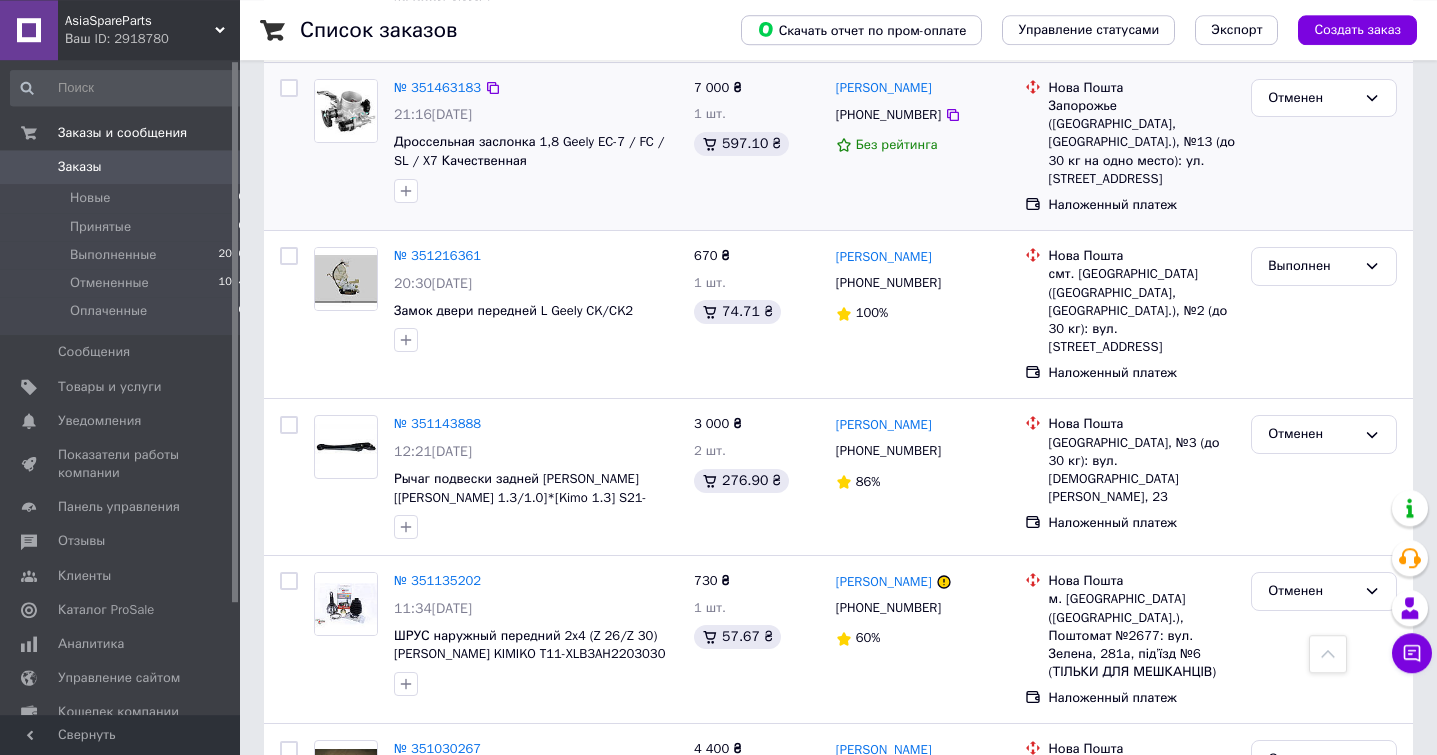 scroll, scrollTop: 1020, scrollLeft: 0, axis: vertical 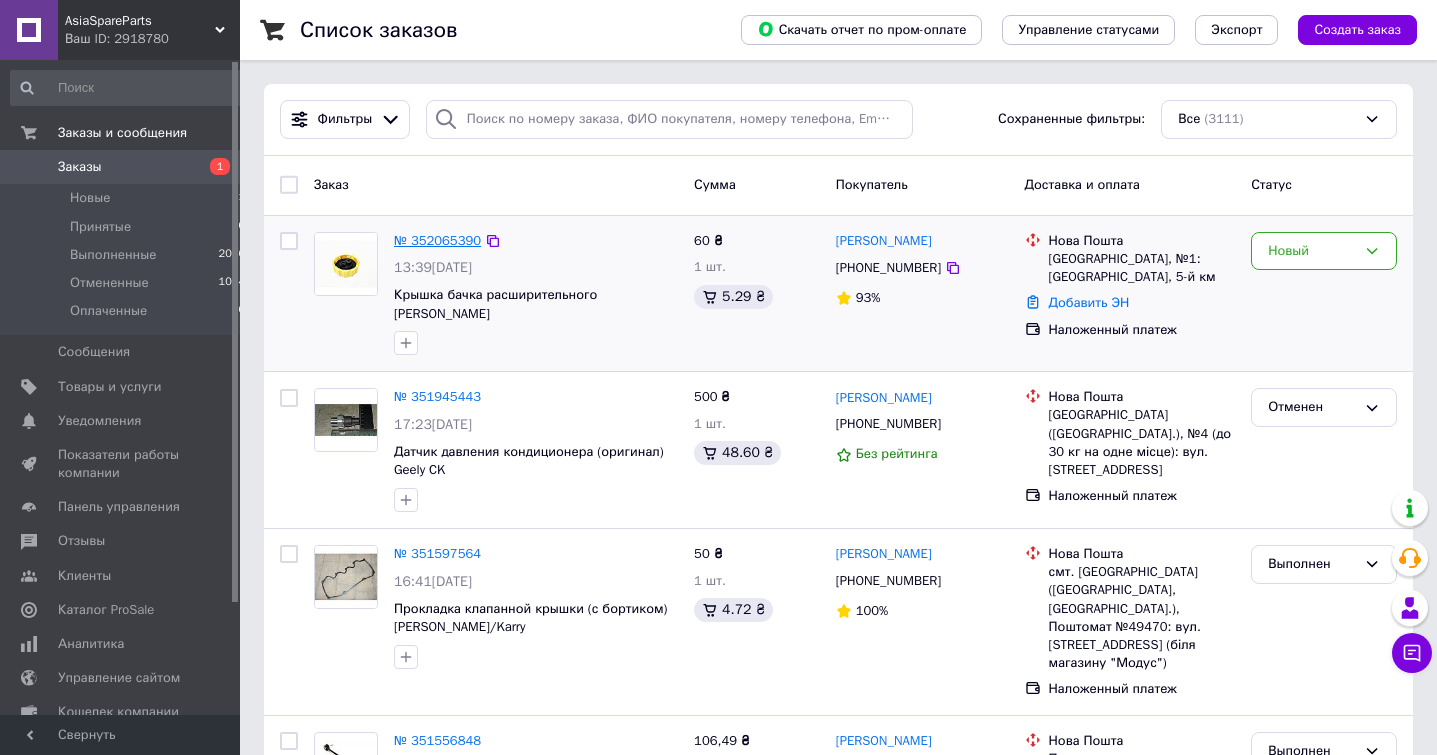 click on "№ 352065390" at bounding box center [437, 240] 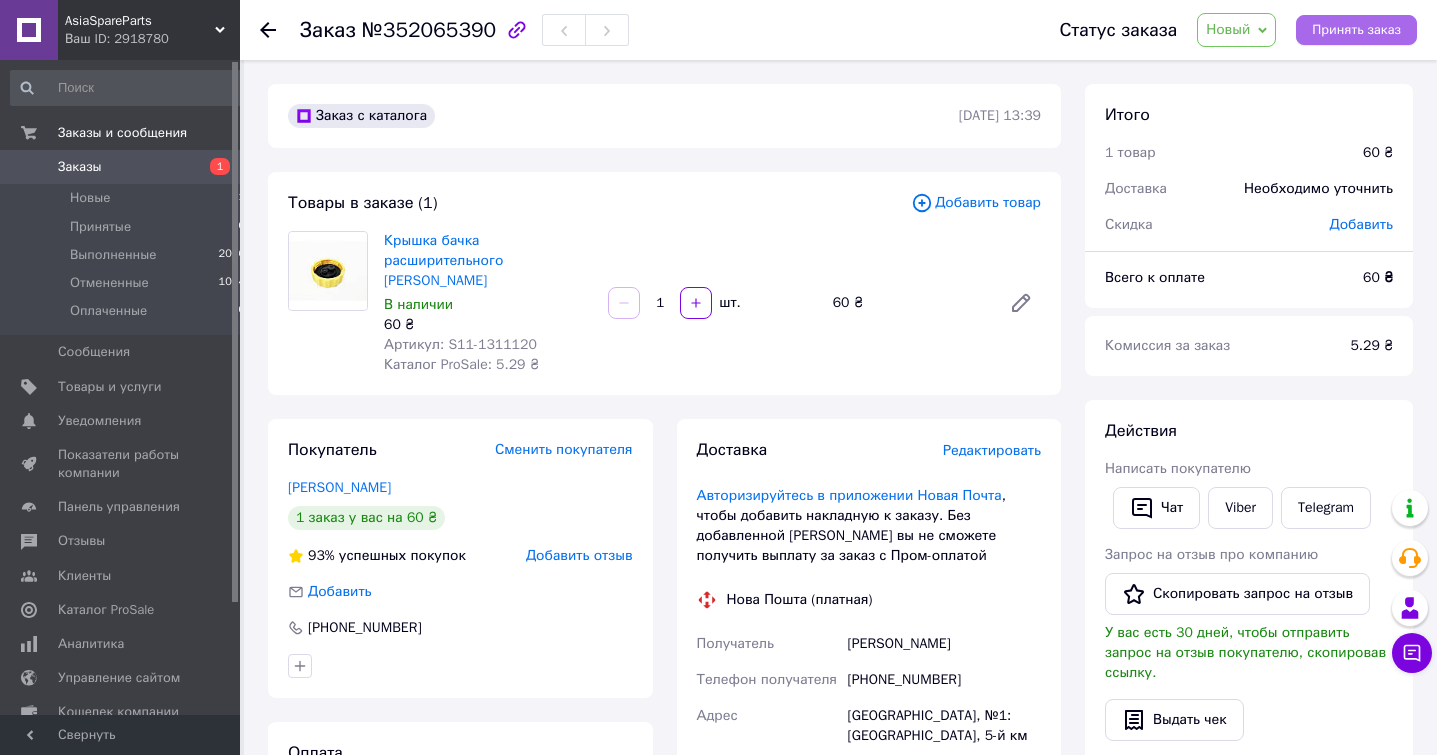 click on "Принять заказ" at bounding box center (1356, 30) 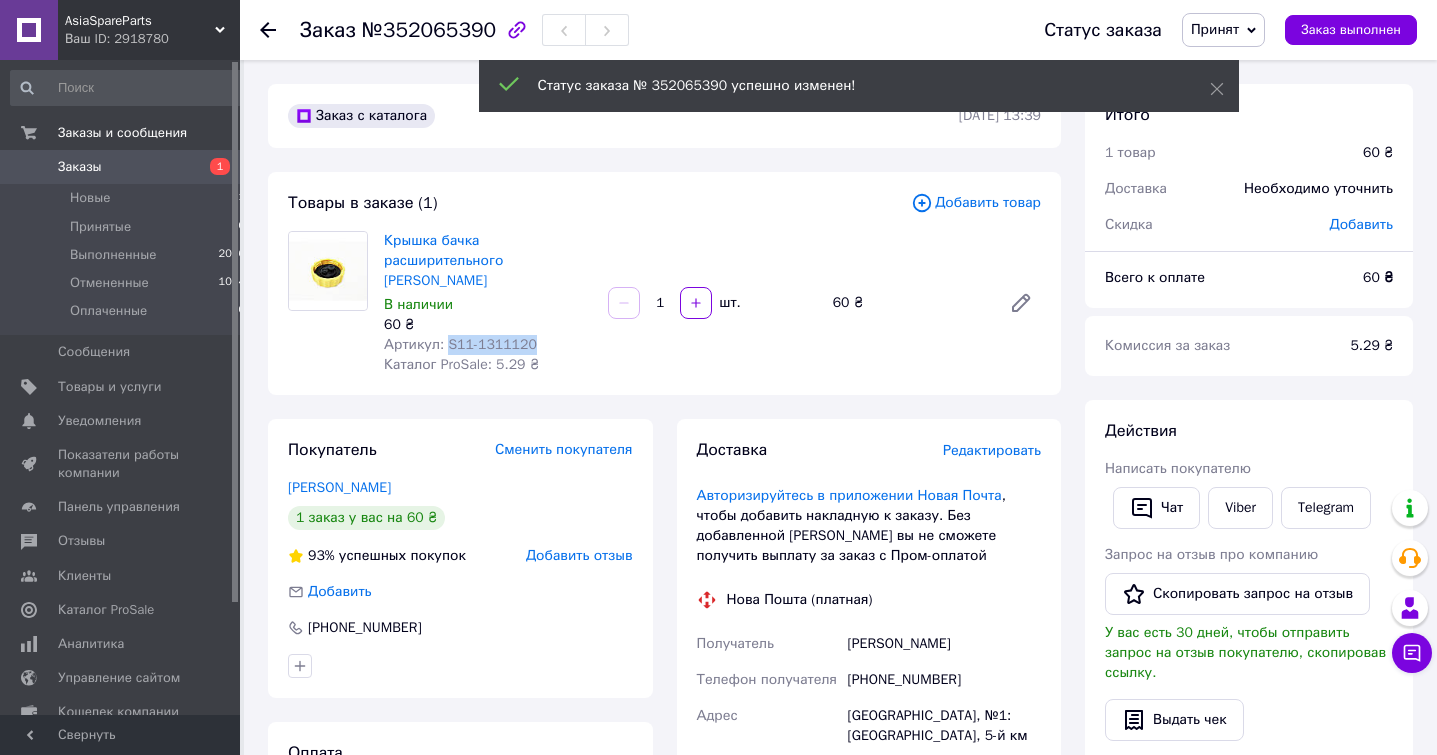 drag, startPoint x: 443, startPoint y: 324, endPoint x: 537, endPoint y: 324, distance: 94 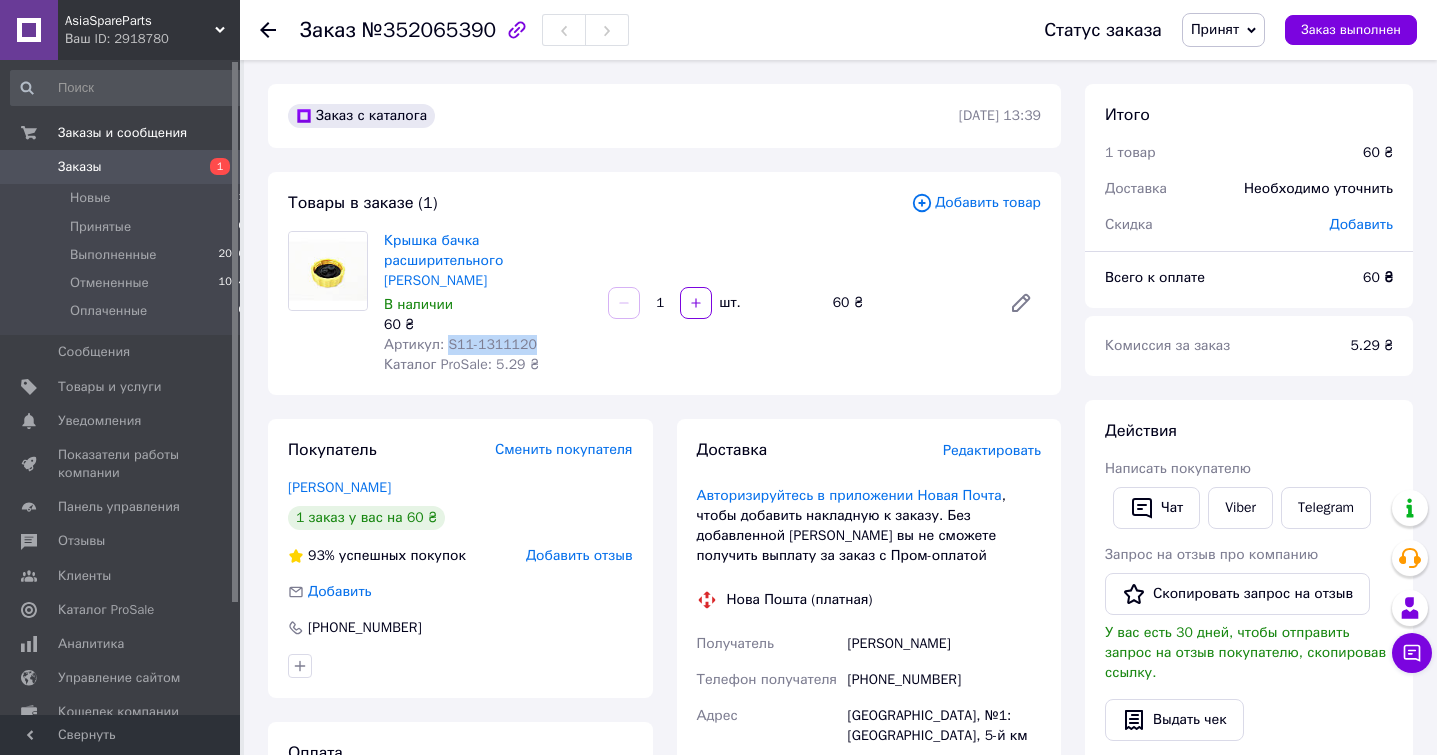 copy on "S11-1311120" 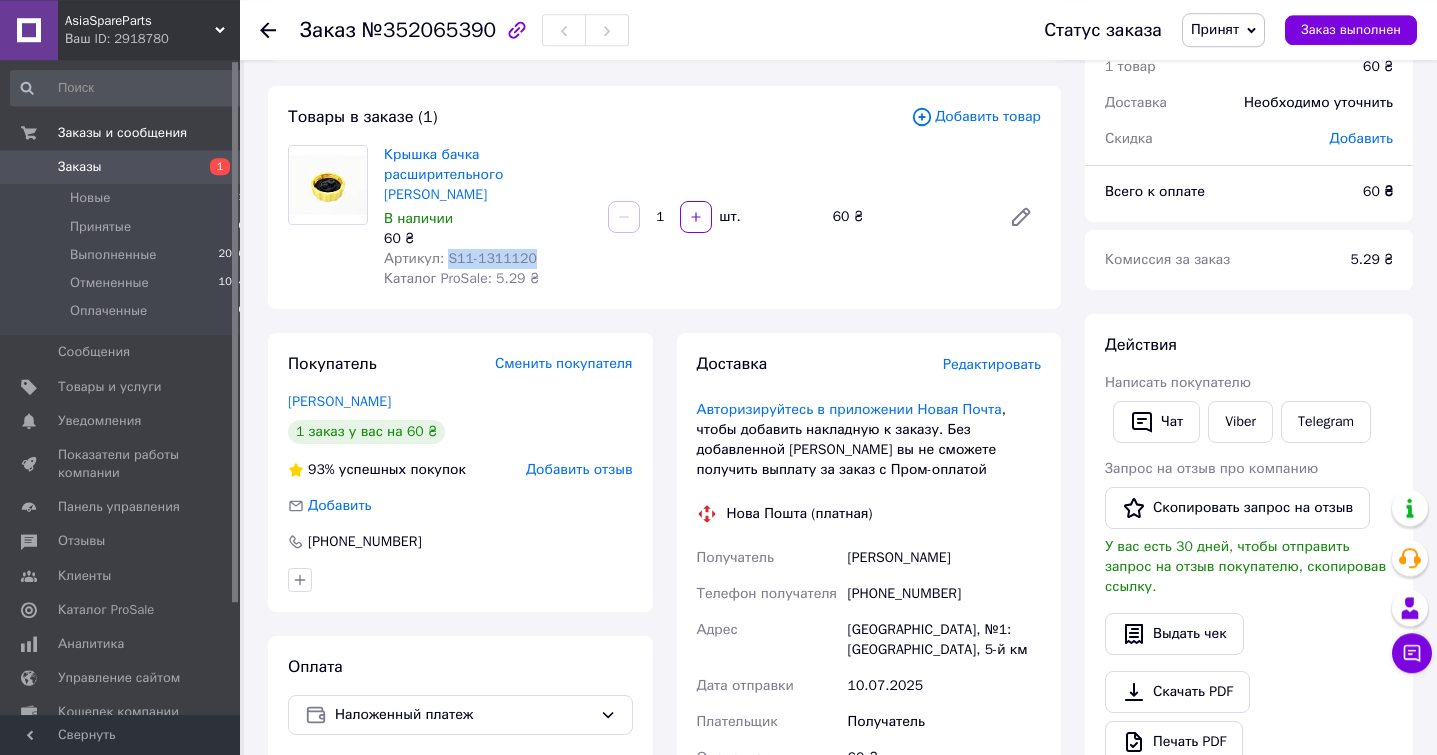 scroll, scrollTop: 0, scrollLeft: 0, axis: both 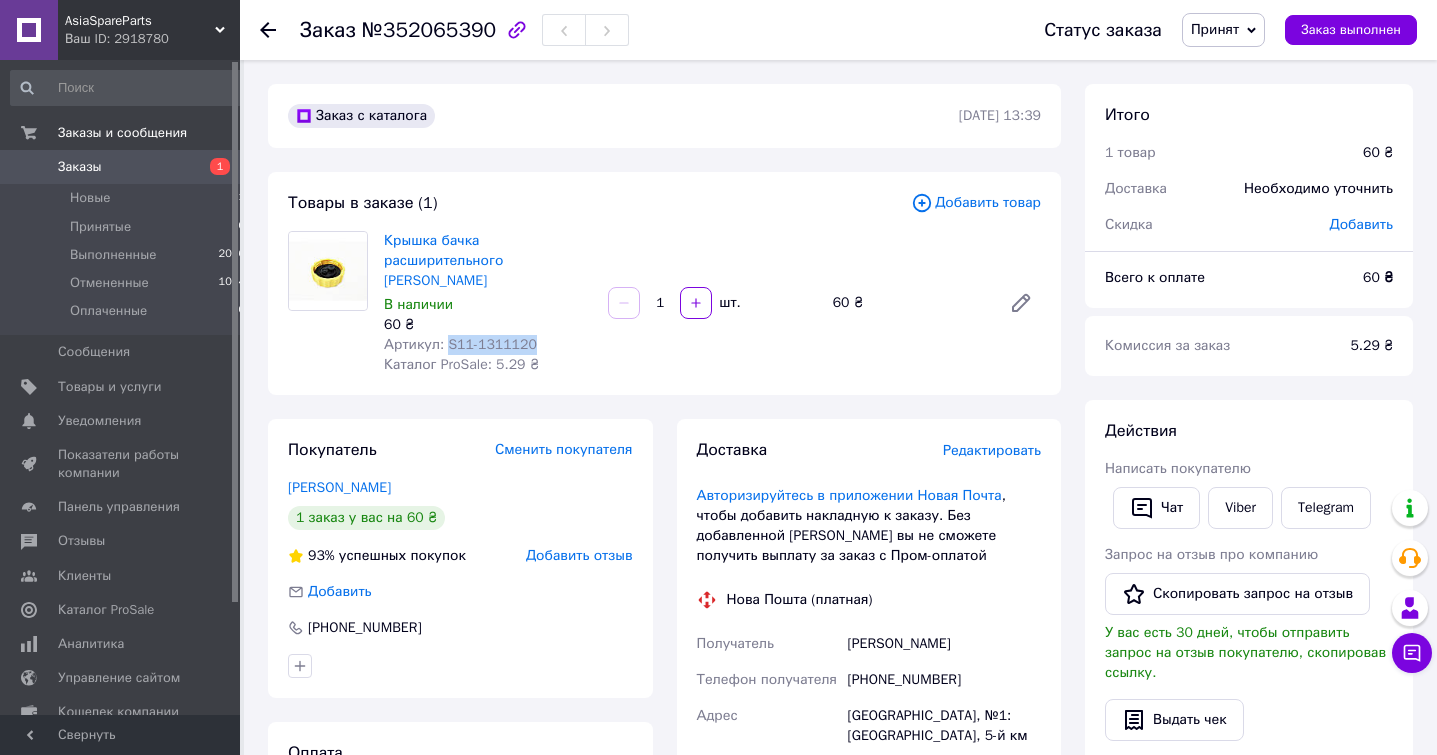 click on "Заказы" at bounding box center [121, 167] 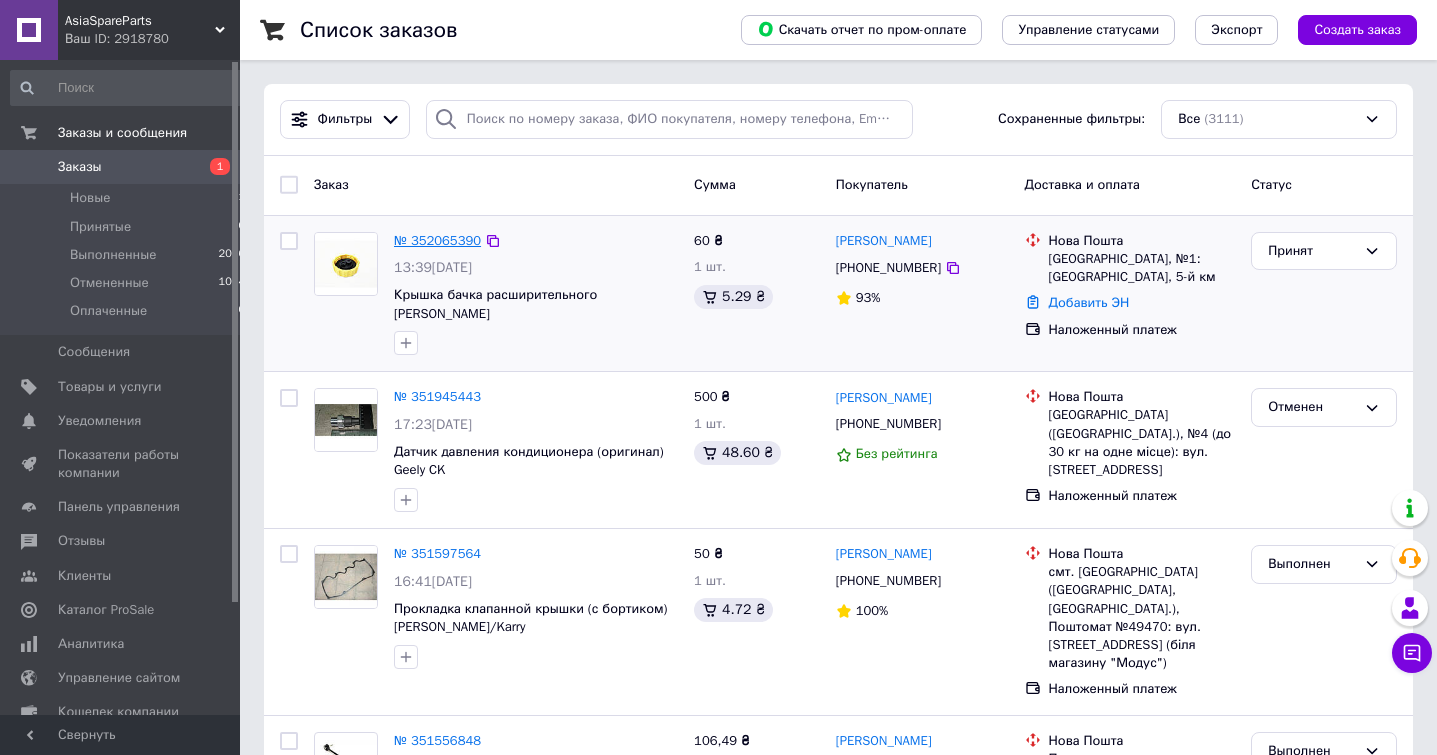 click on "№ 352065390" at bounding box center (437, 240) 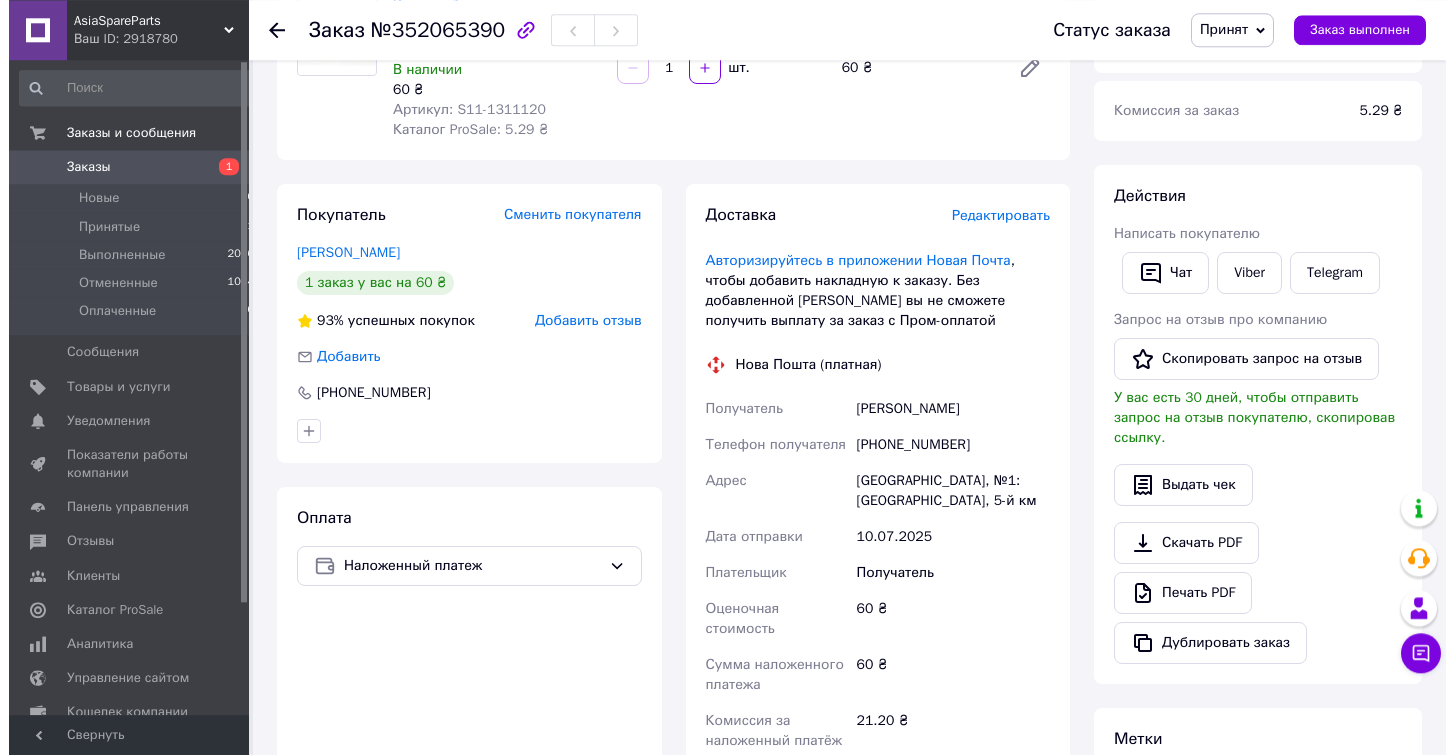 scroll, scrollTop: 102, scrollLeft: 0, axis: vertical 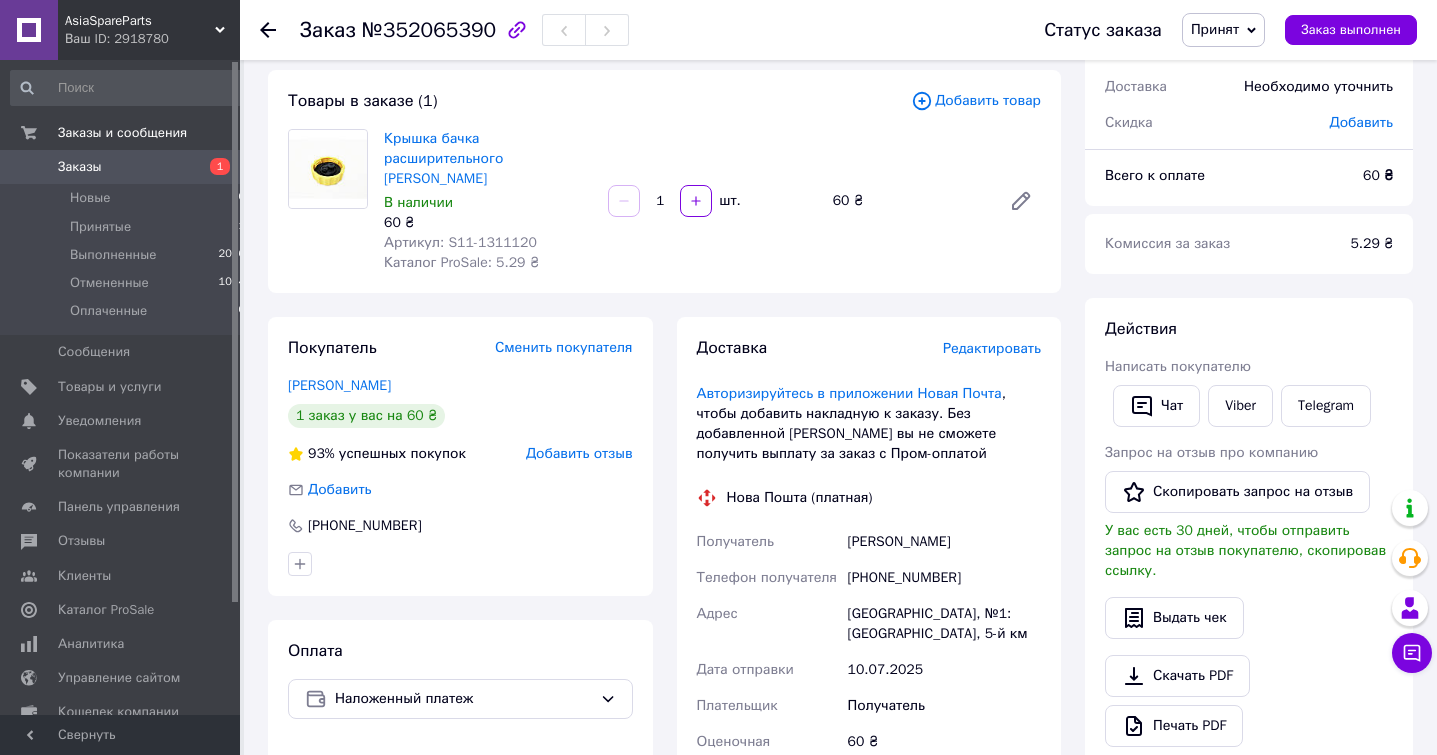 click on "Редактировать" at bounding box center [992, 348] 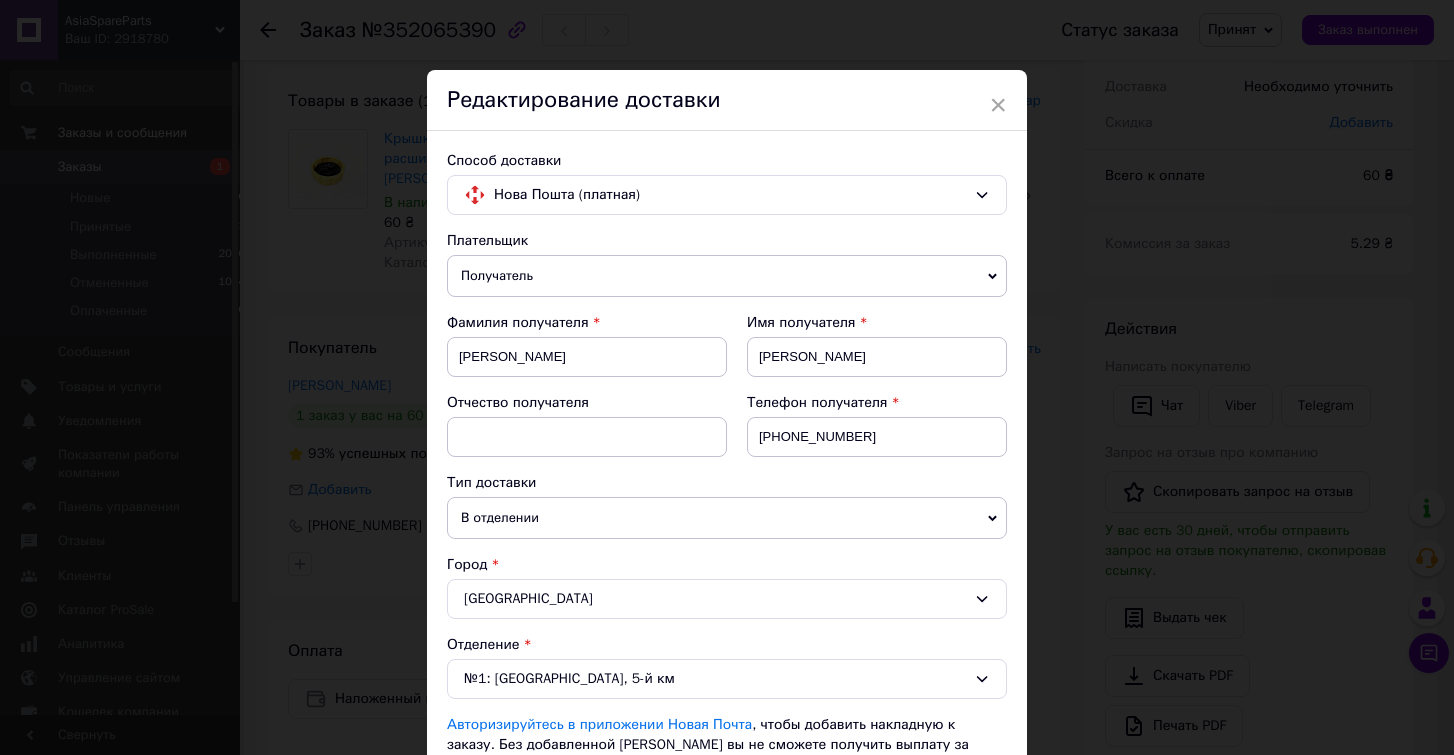 click on "Херсон" at bounding box center [727, 599] 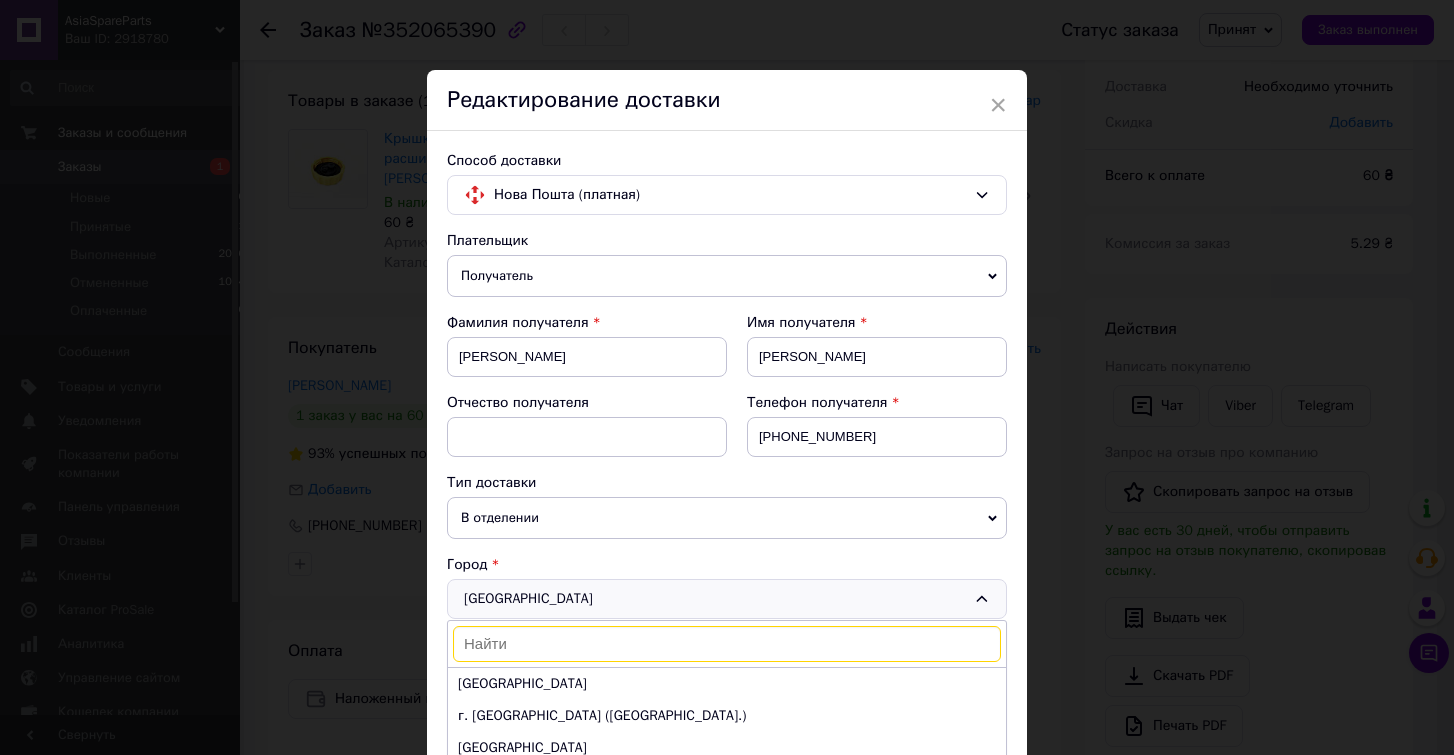 click at bounding box center [727, 644] 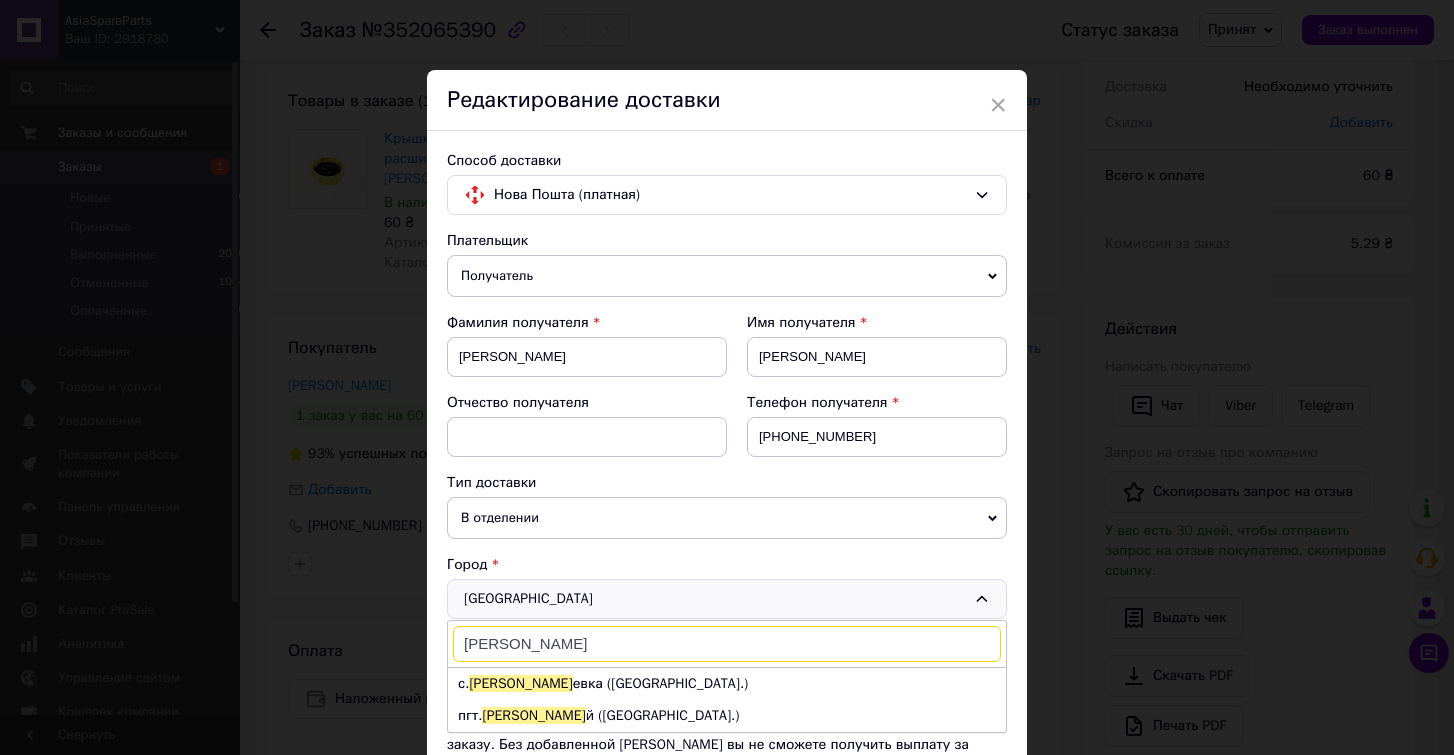 scroll, scrollTop: 114, scrollLeft: 0, axis: vertical 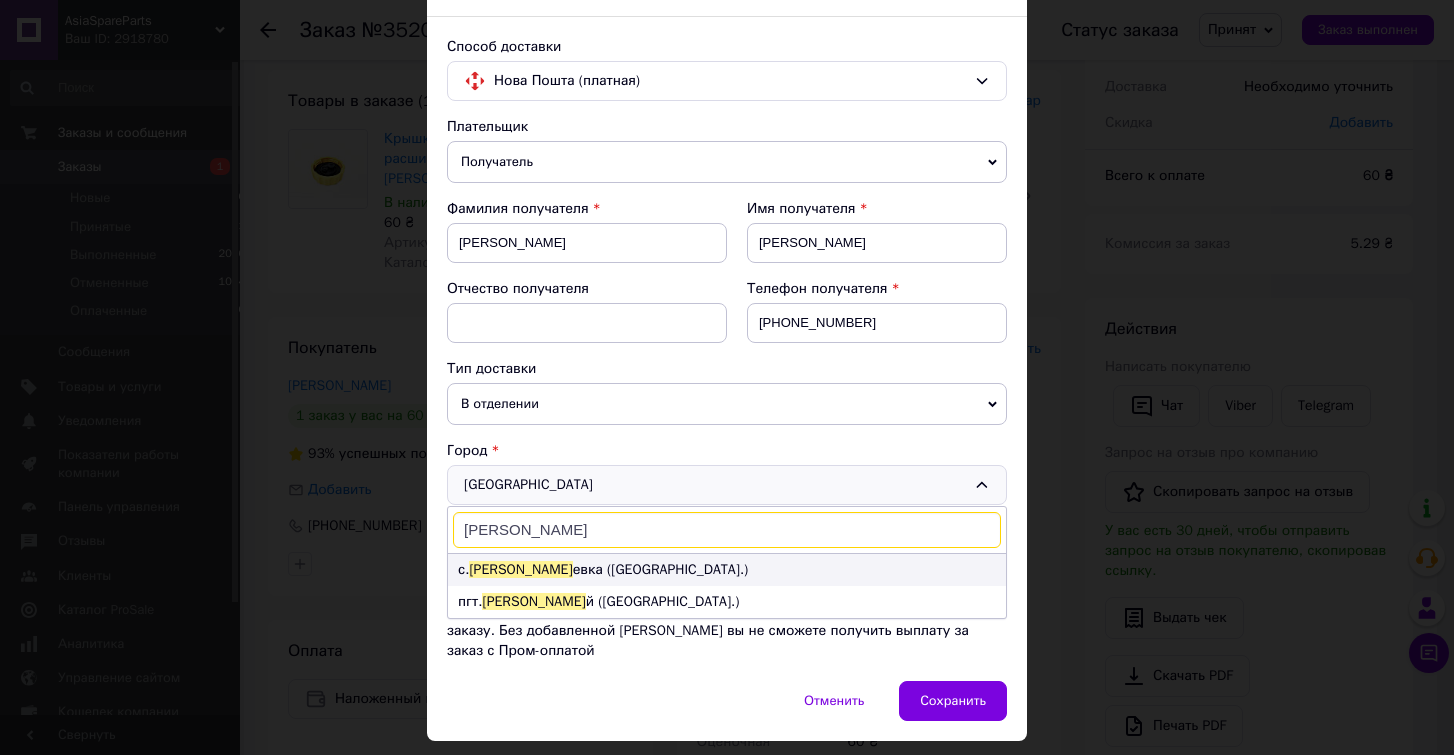 type on "черноба" 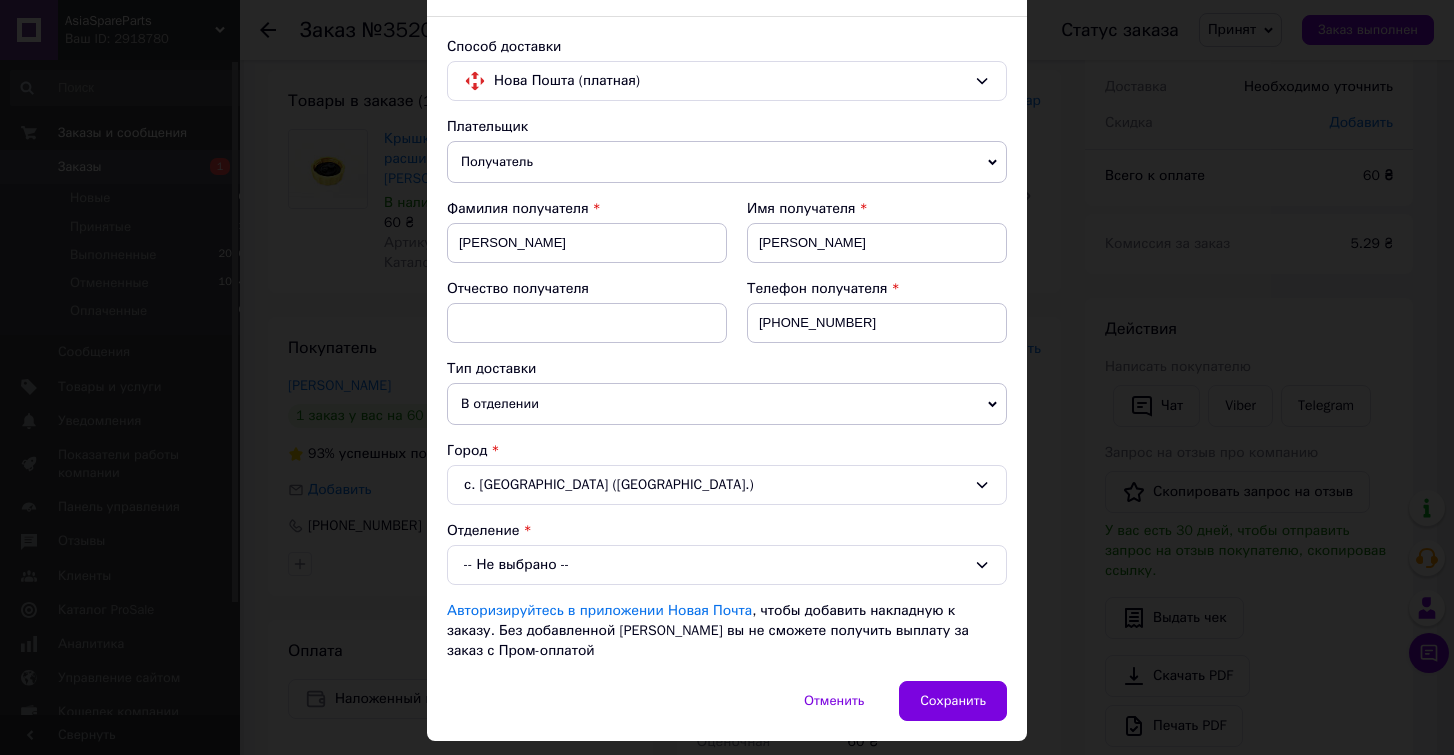 click on "-- Не выбрано --" at bounding box center [727, 565] 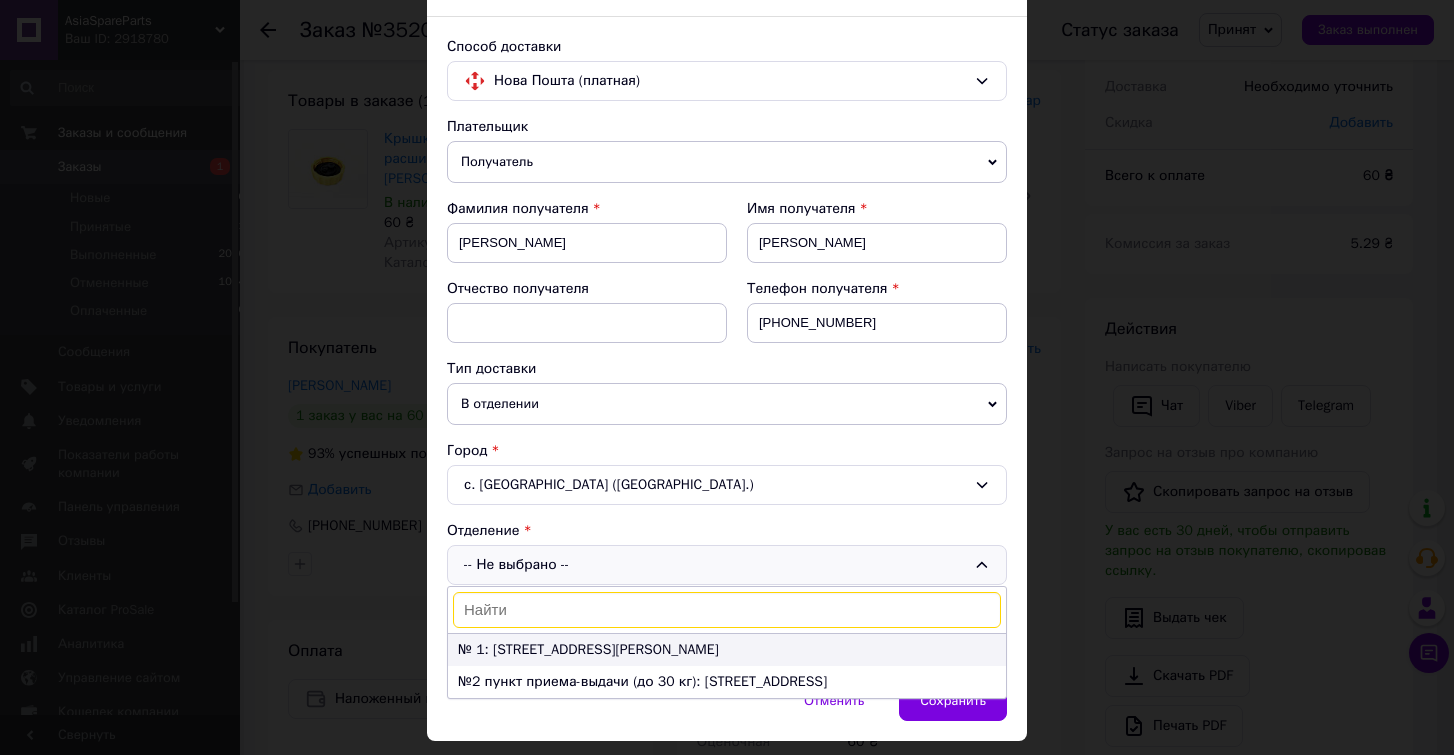 click on "№ 1: [STREET_ADDRESS][PERSON_NAME]" at bounding box center (727, 650) 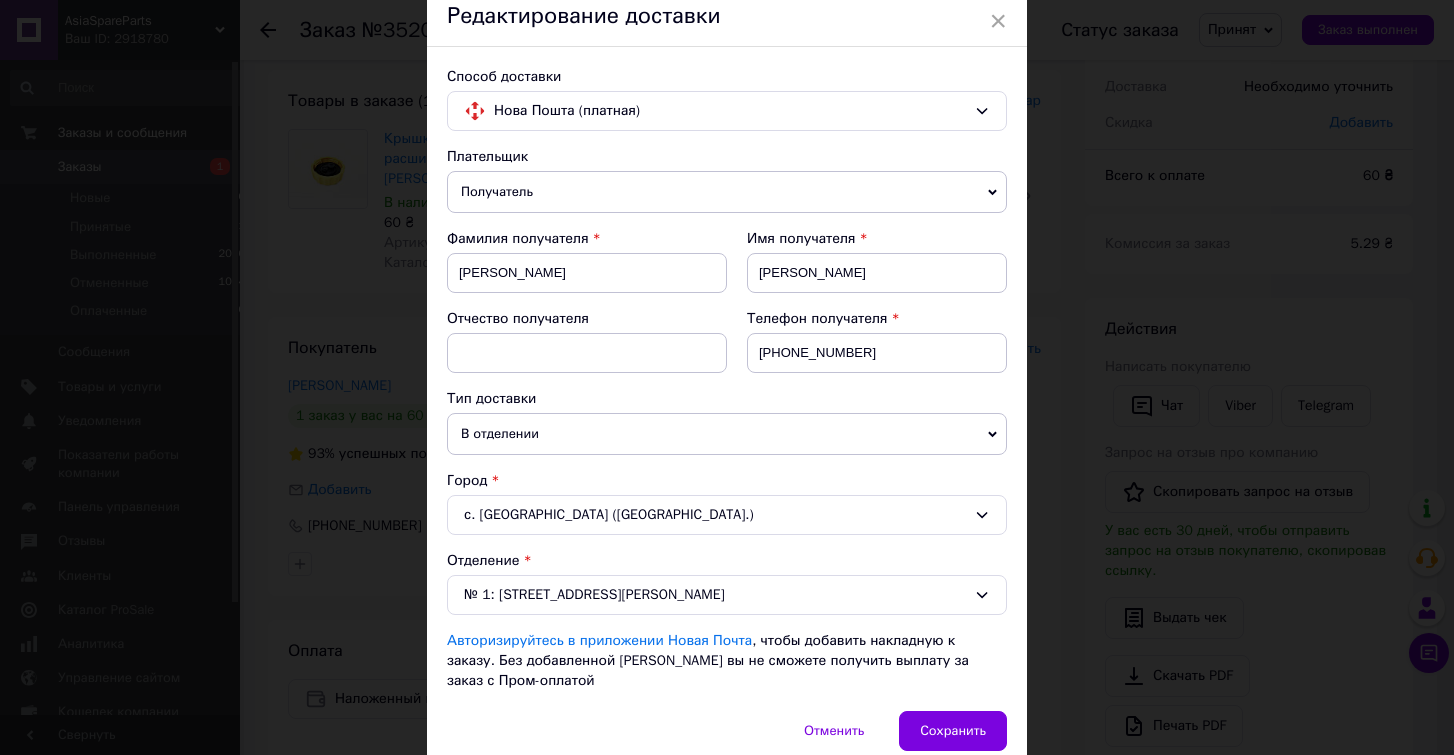 scroll, scrollTop: 36, scrollLeft: 0, axis: vertical 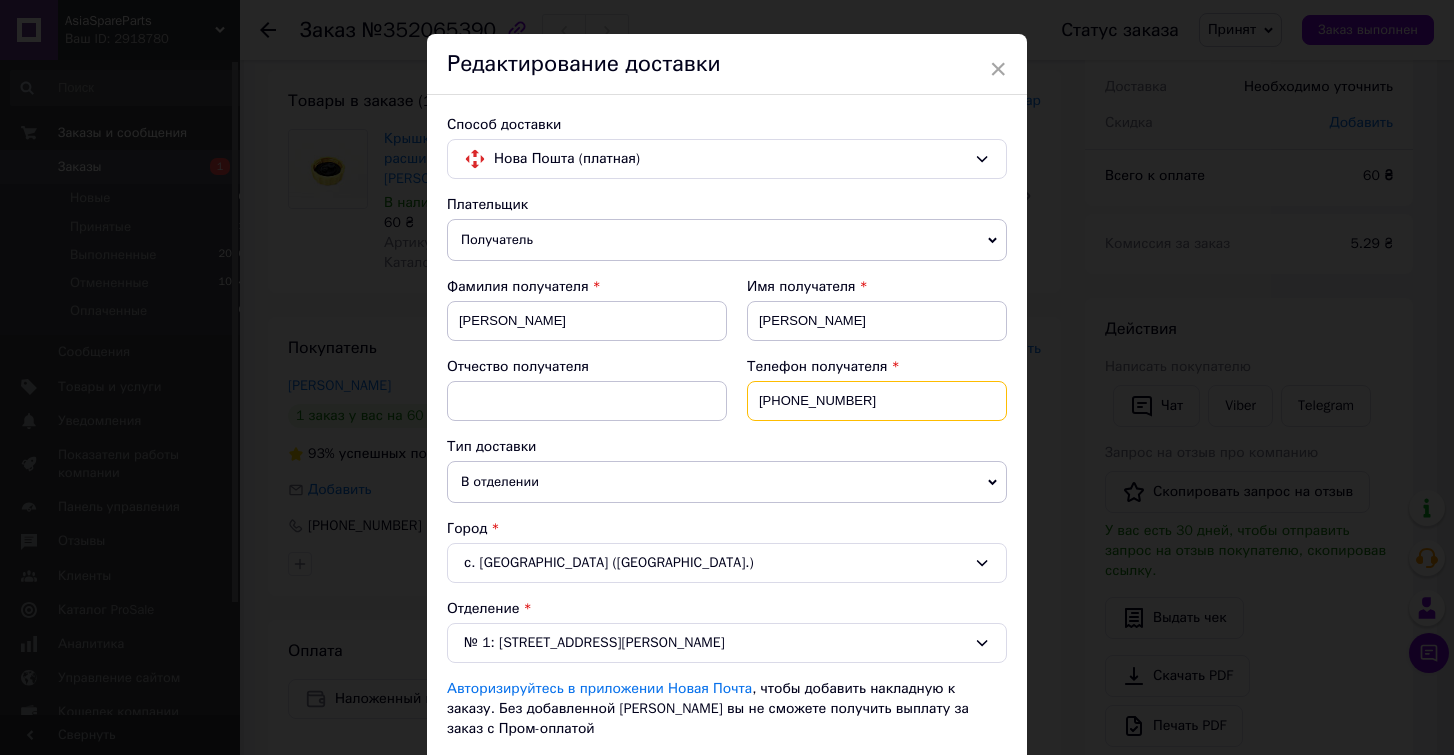 drag, startPoint x: 846, startPoint y: 412, endPoint x: 803, endPoint y: 411, distance: 43.011627 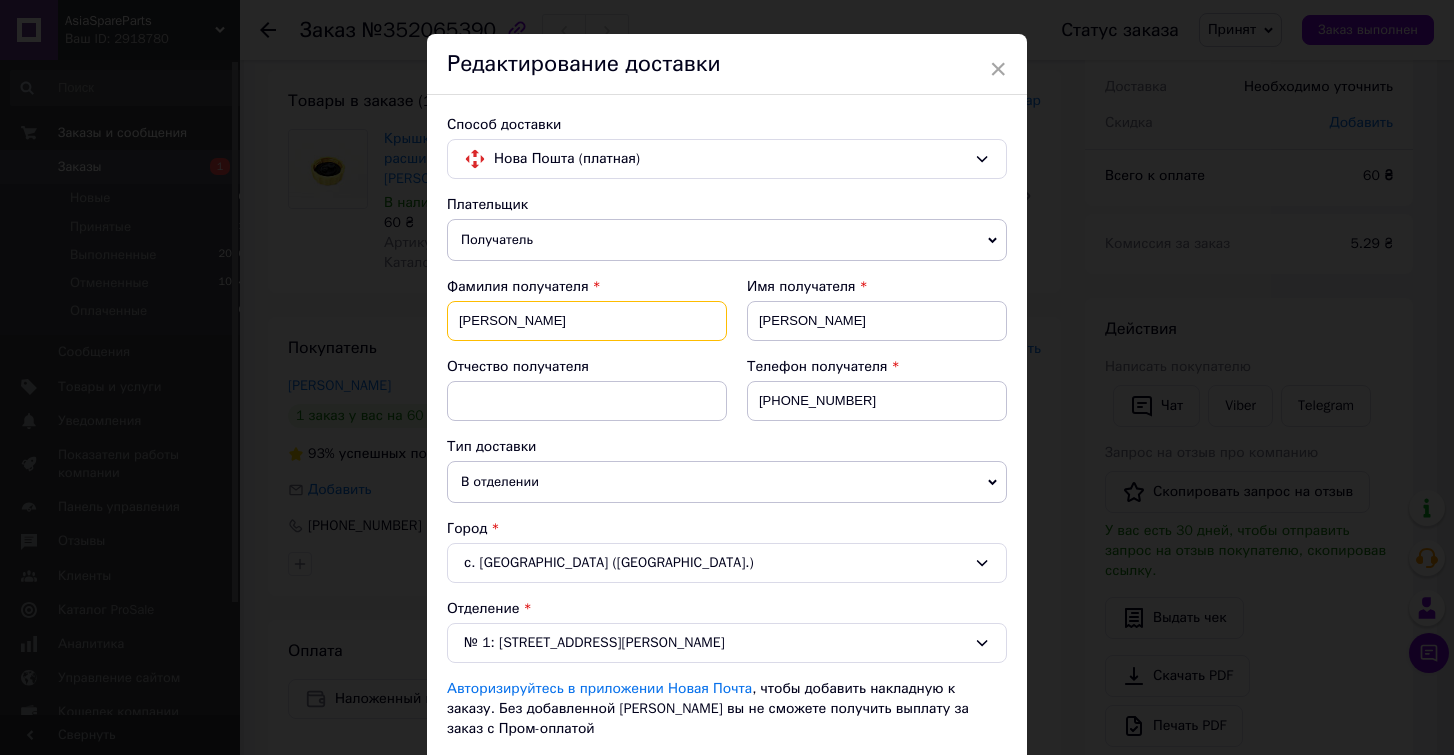 click on "сухина" at bounding box center (587, 321) 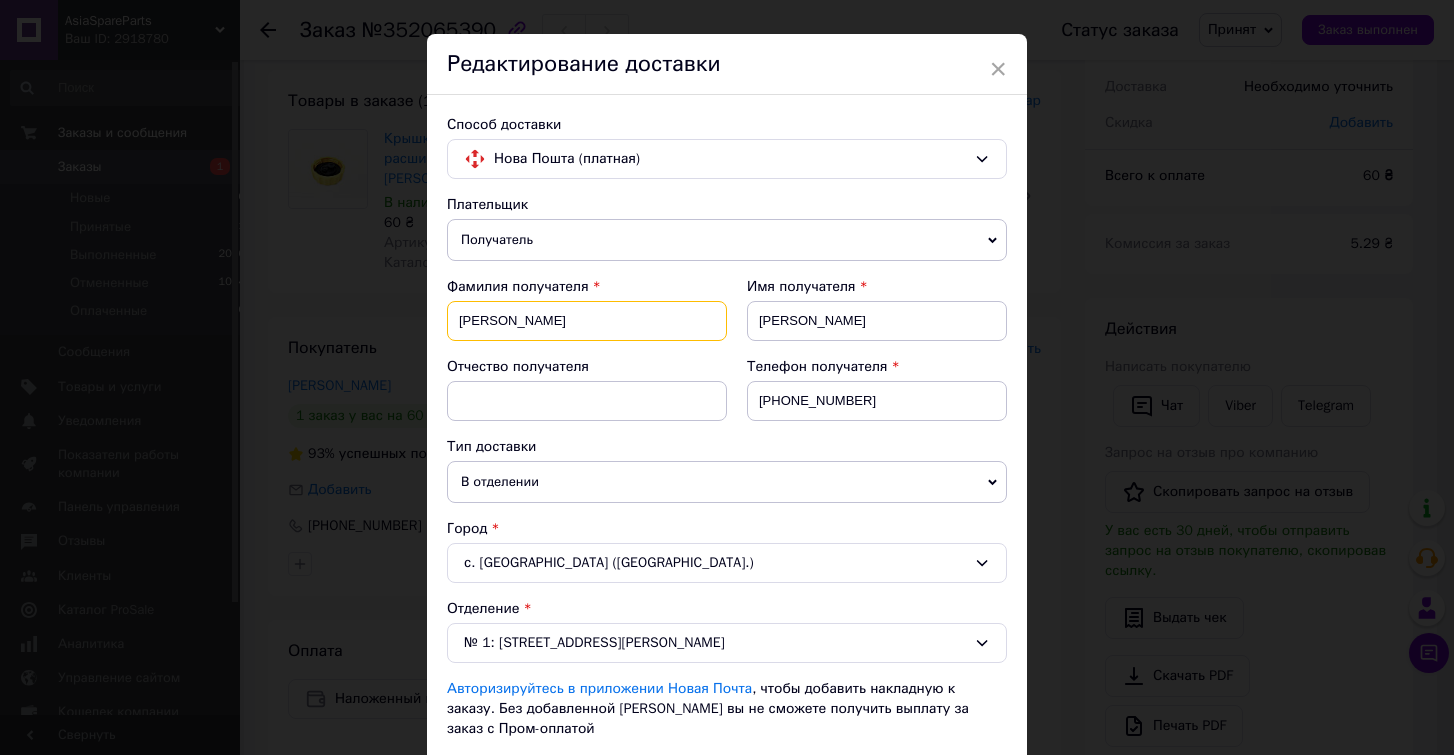 click on "сухина" at bounding box center [587, 321] 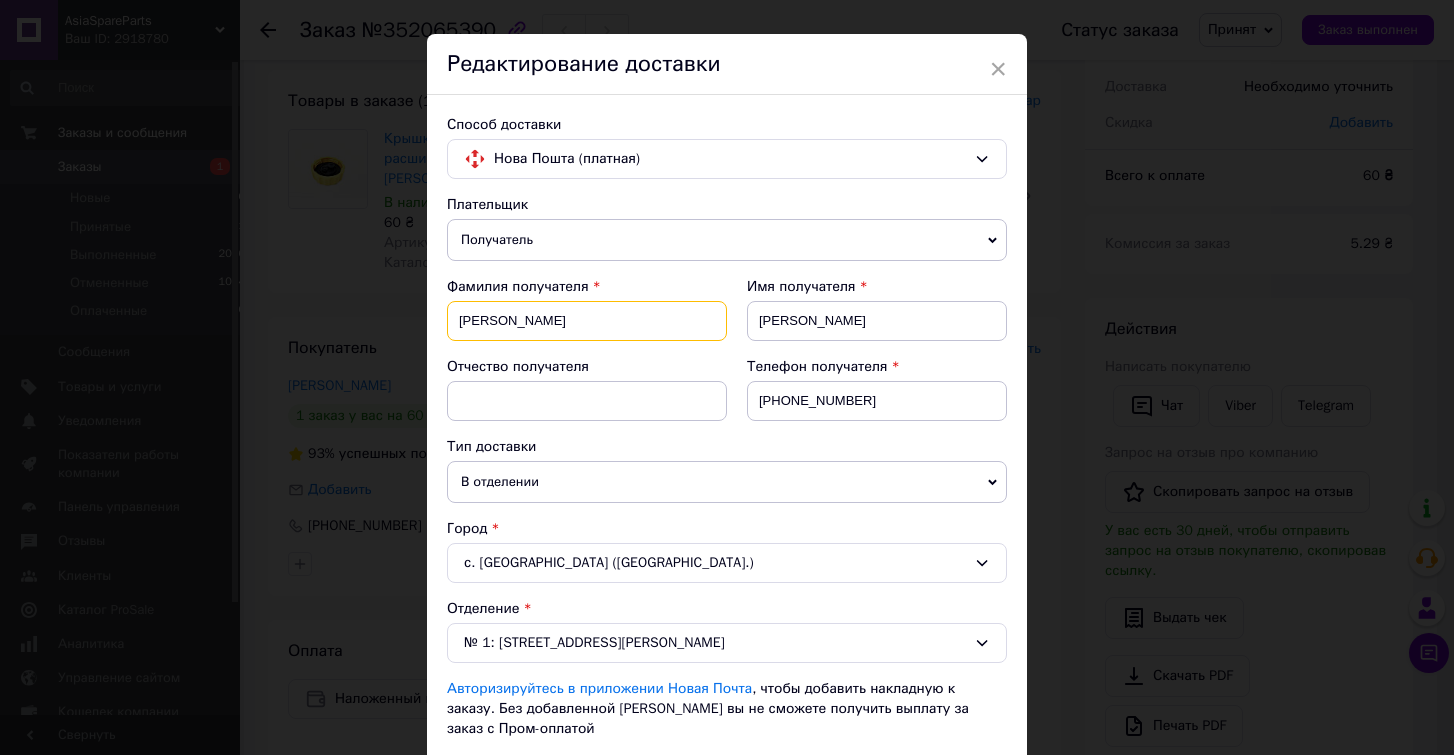 type on "[PERSON_NAME]" 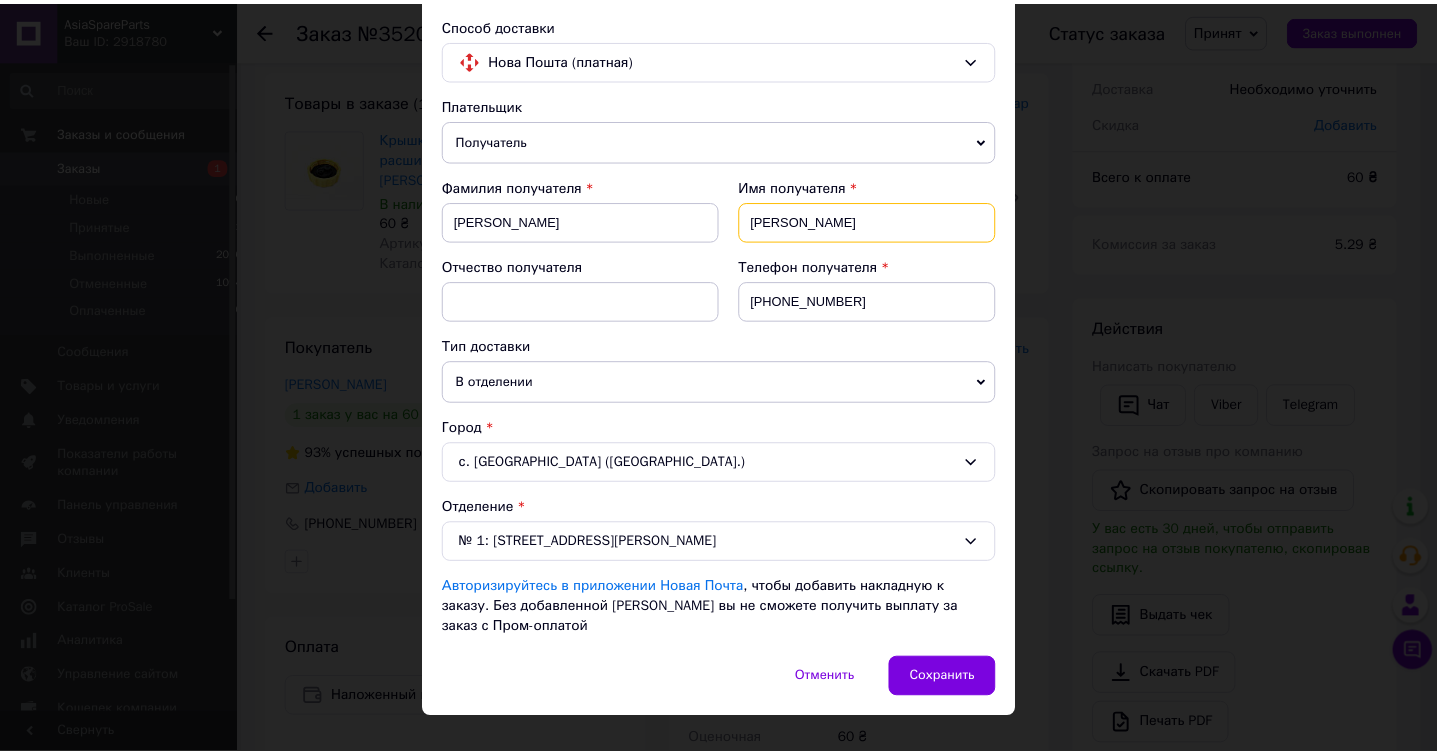 scroll, scrollTop: 150, scrollLeft: 0, axis: vertical 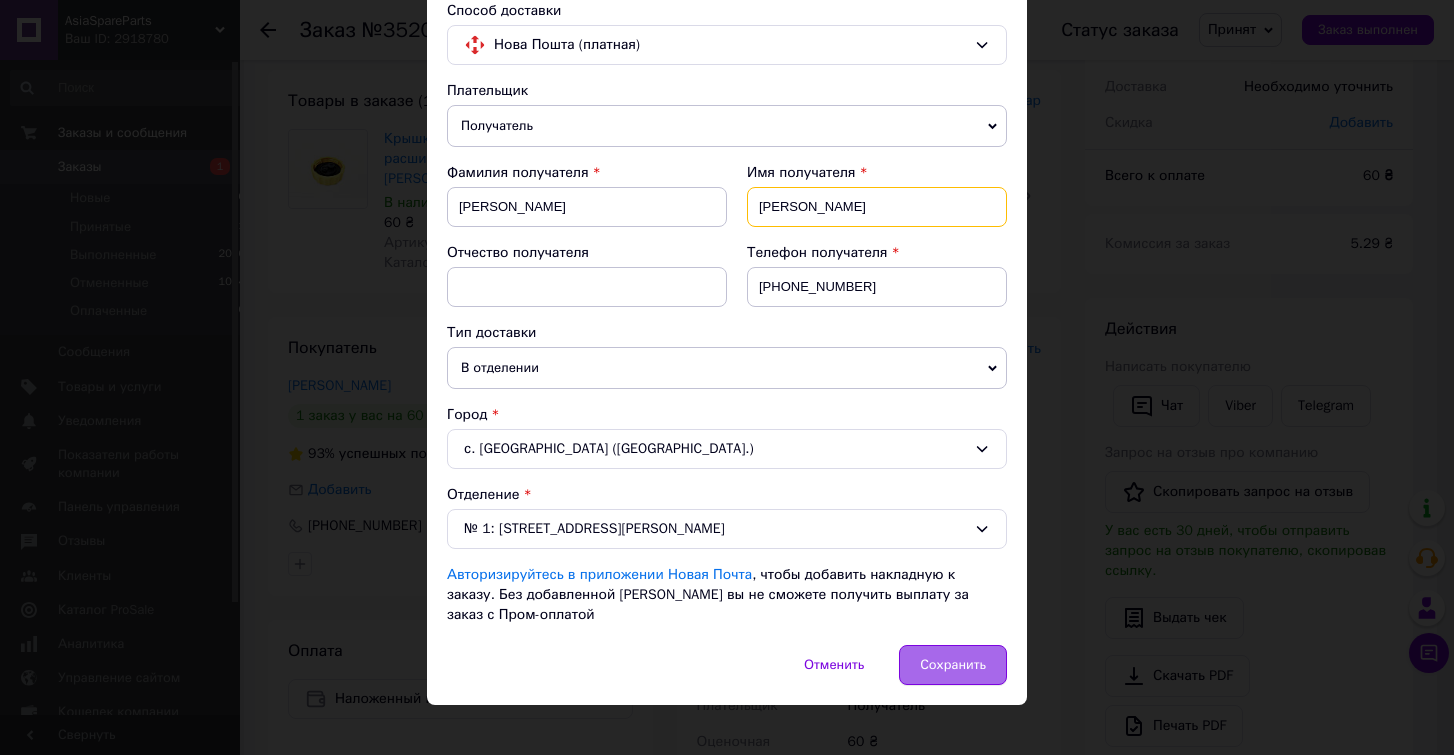 type on "[PERSON_NAME]" 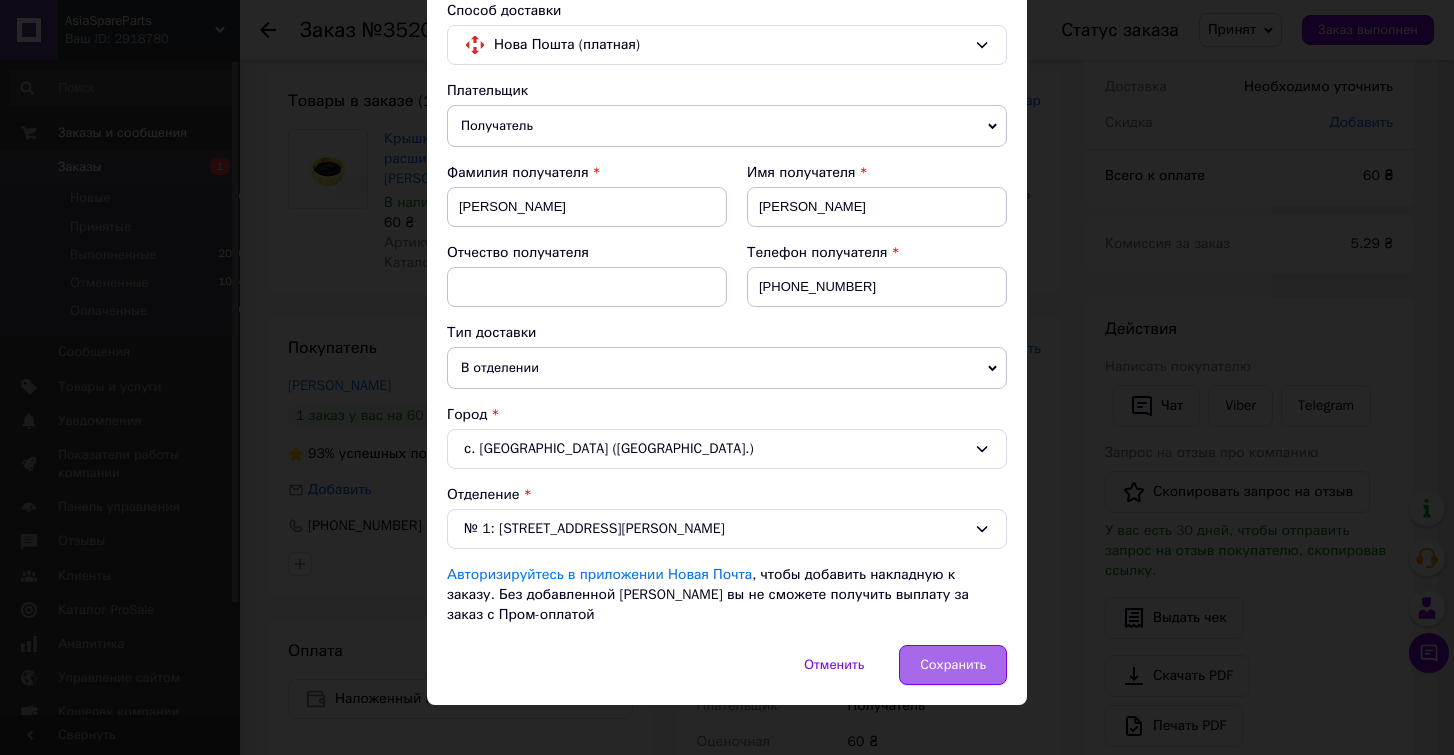 click on "Сохранить" at bounding box center (953, 665) 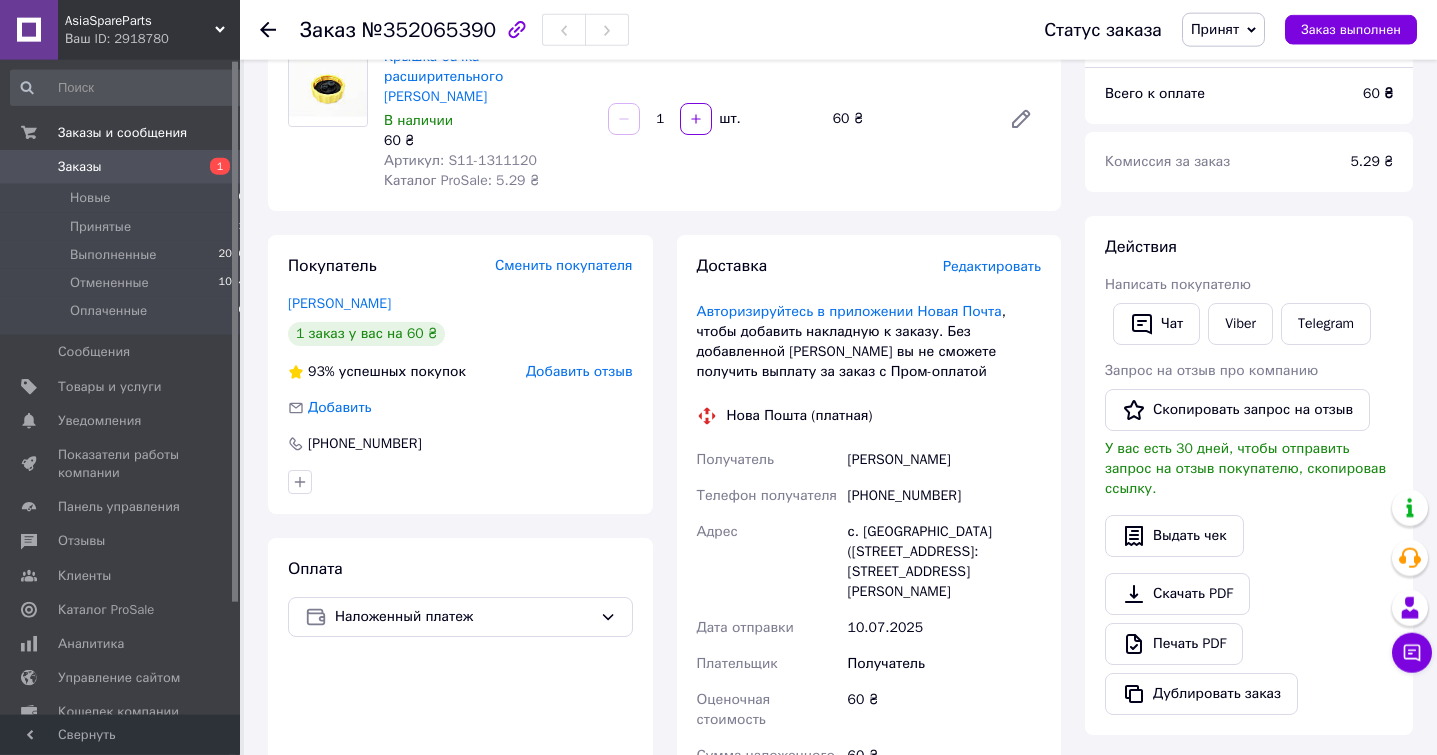 scroll, scrollTop: 306, scrollLeft: 0, axis: vertical 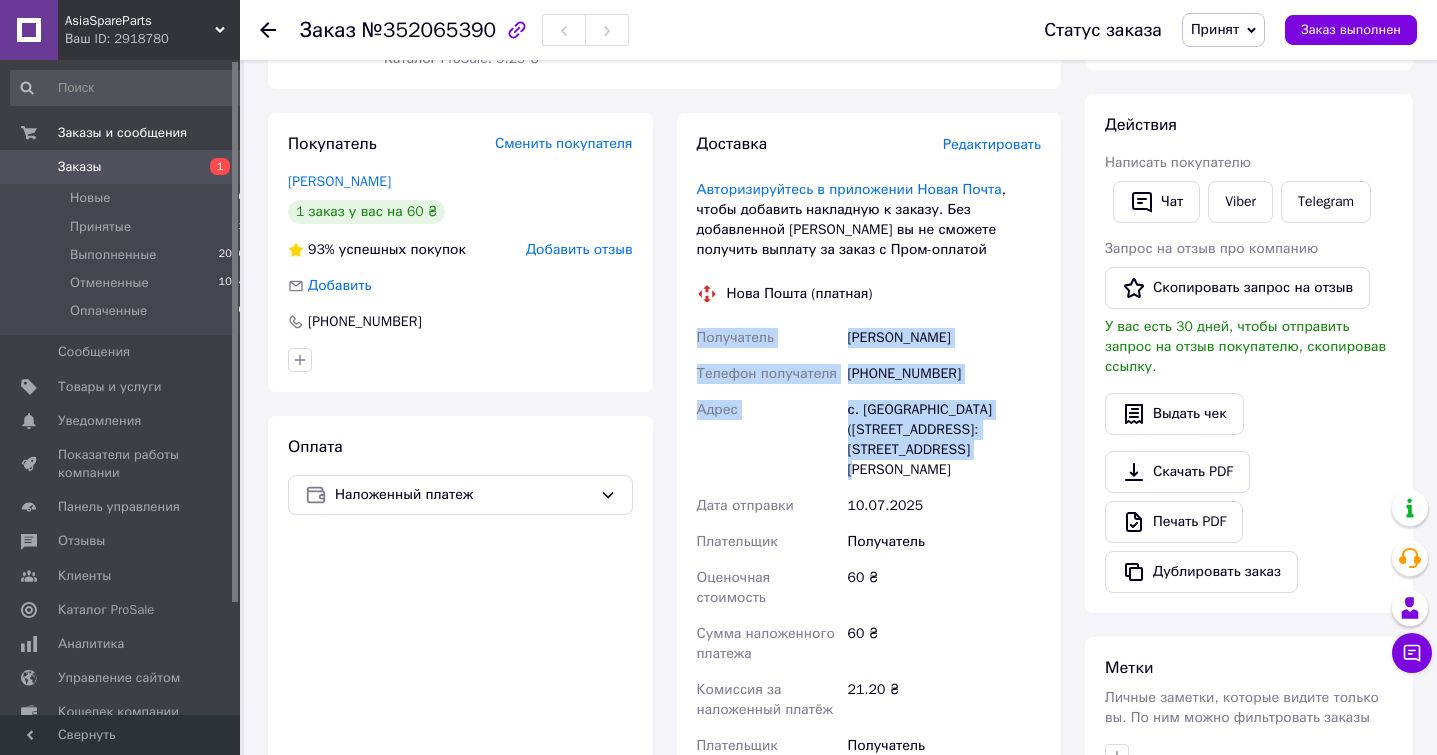 drag, startPoint x: 699, startPoint y: 306, endPoint x: 1060, endPoint y: 425, distance: 380.10788 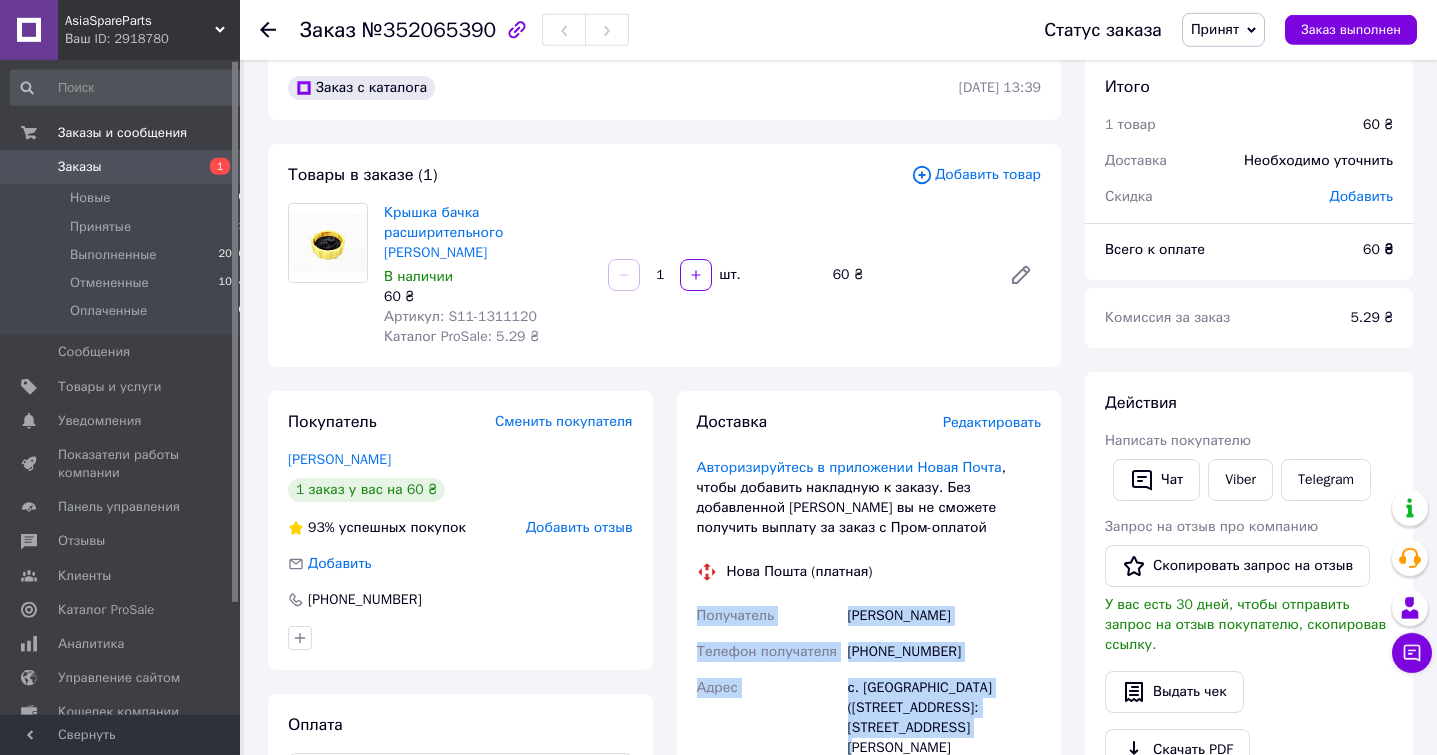 scroll, scrollTop: 0, scrollLeft: 0, axis: both 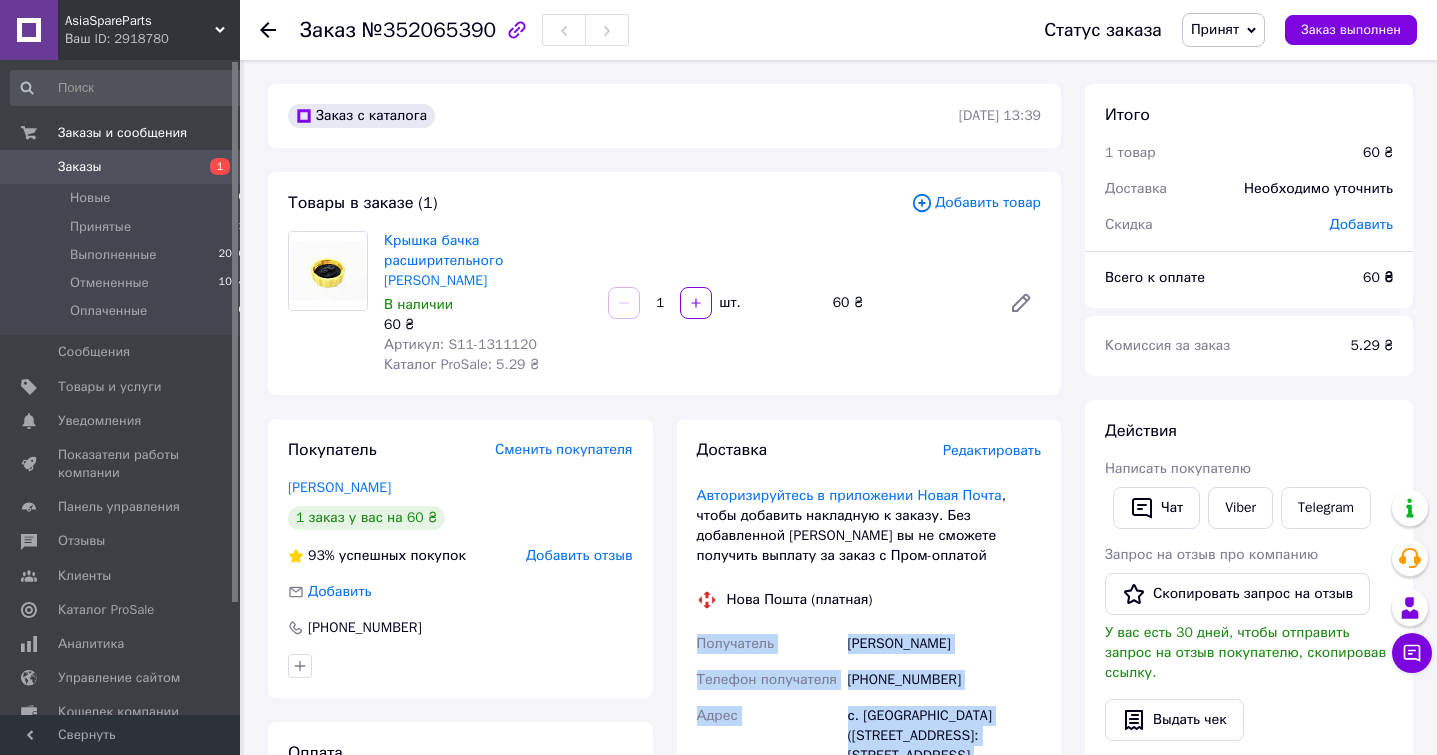 click on "Получатель" at bounding box center [735, 643] 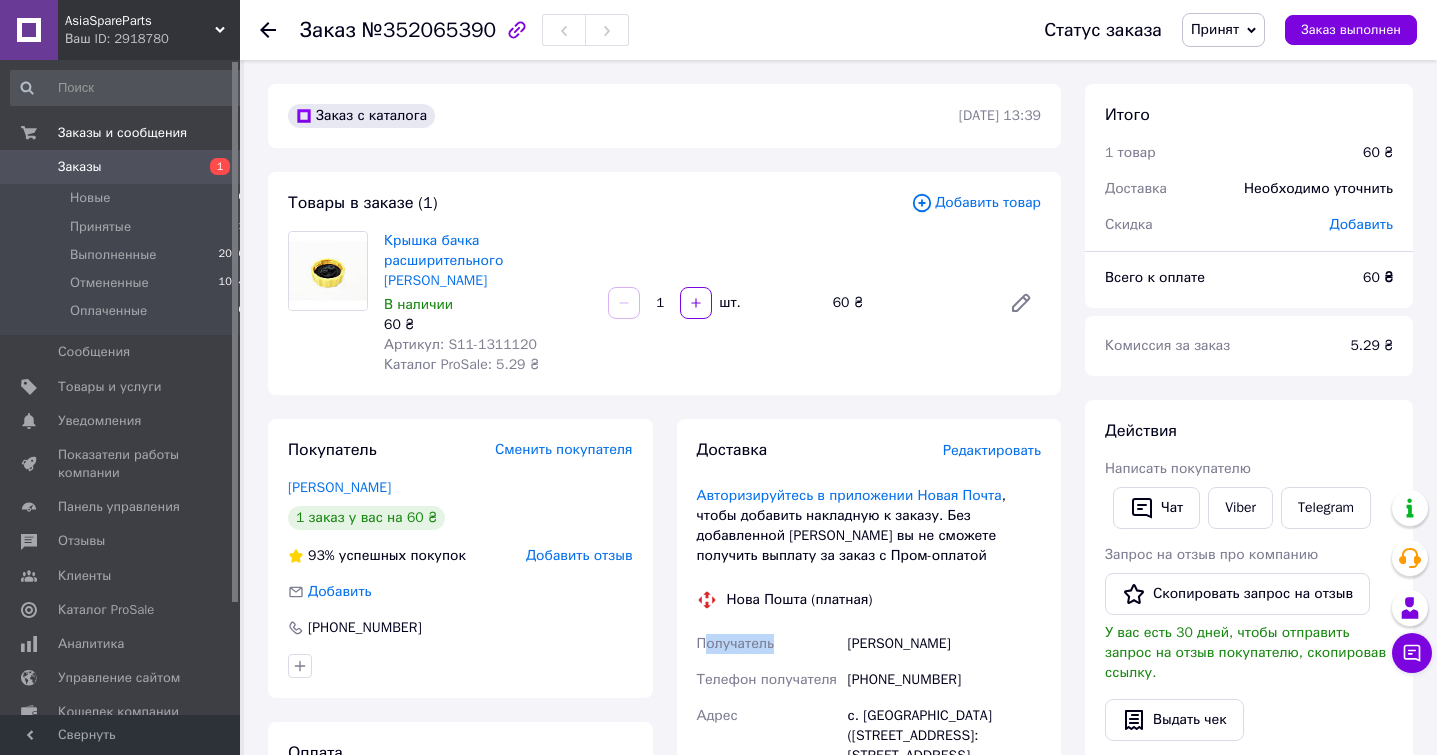 drag, startPoint x: 710, startPoint y: 621, endPoint x: 781, endPoint y: 632, distance: 71.84706 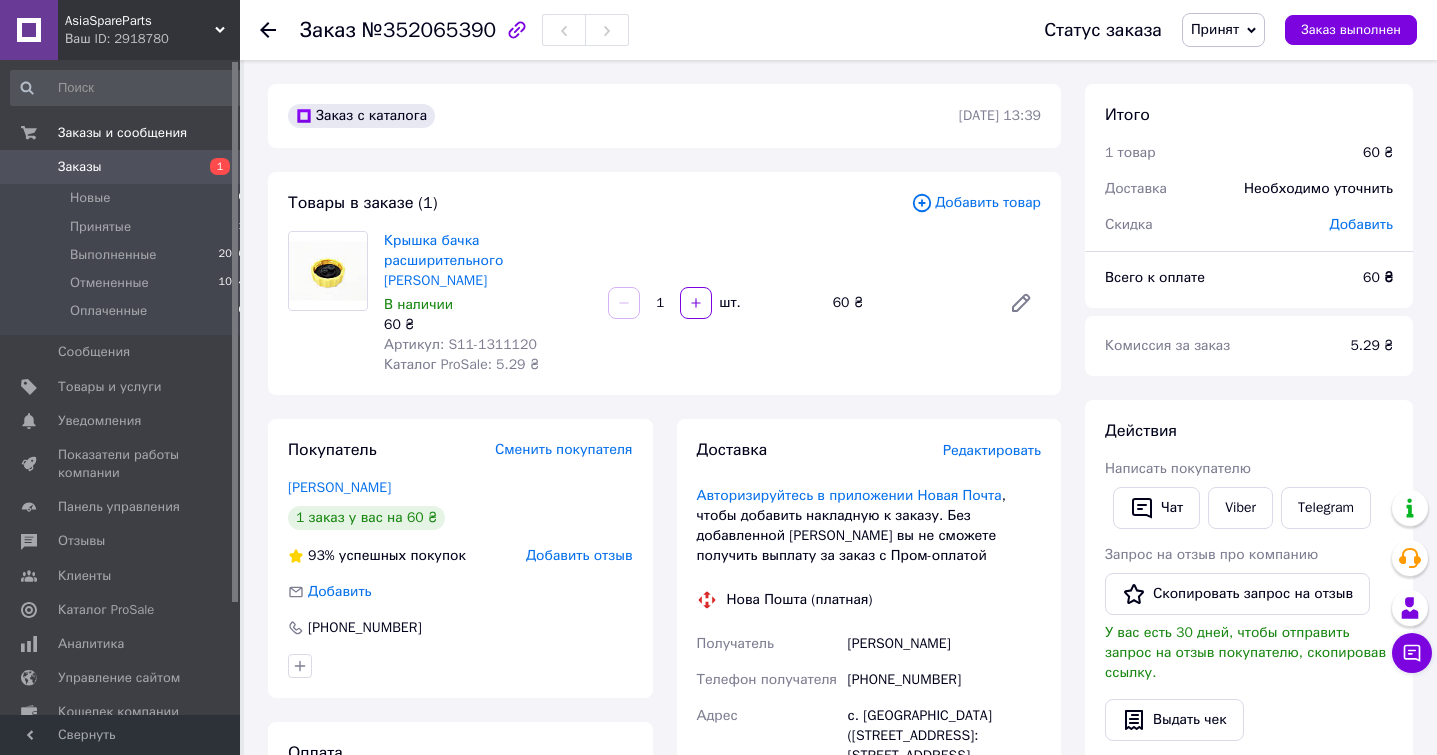click on "Получатель" at bounding box center [735, 643] 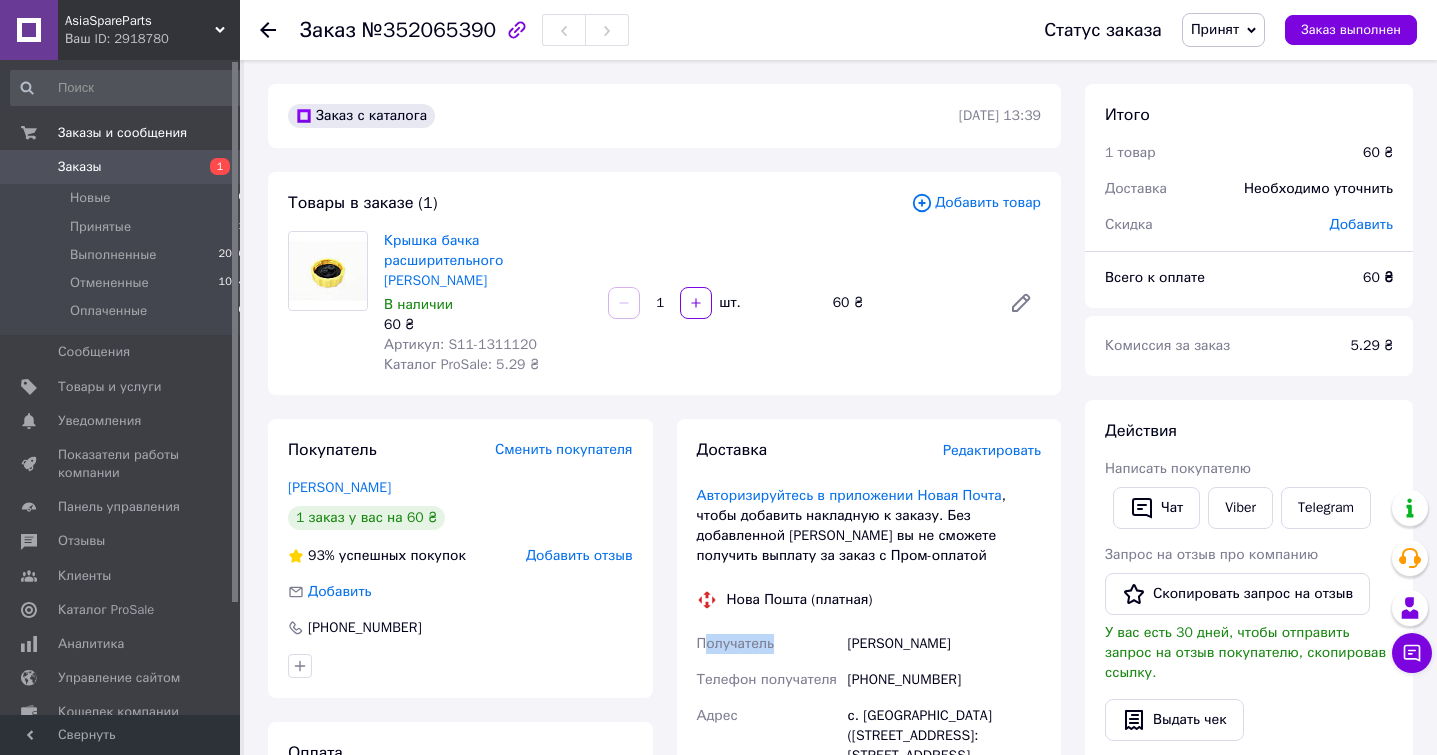 drag, startPoint x: 710, startPoint y: 625, endPoint x: 780, endPoint y: 641, distance: 71.80529 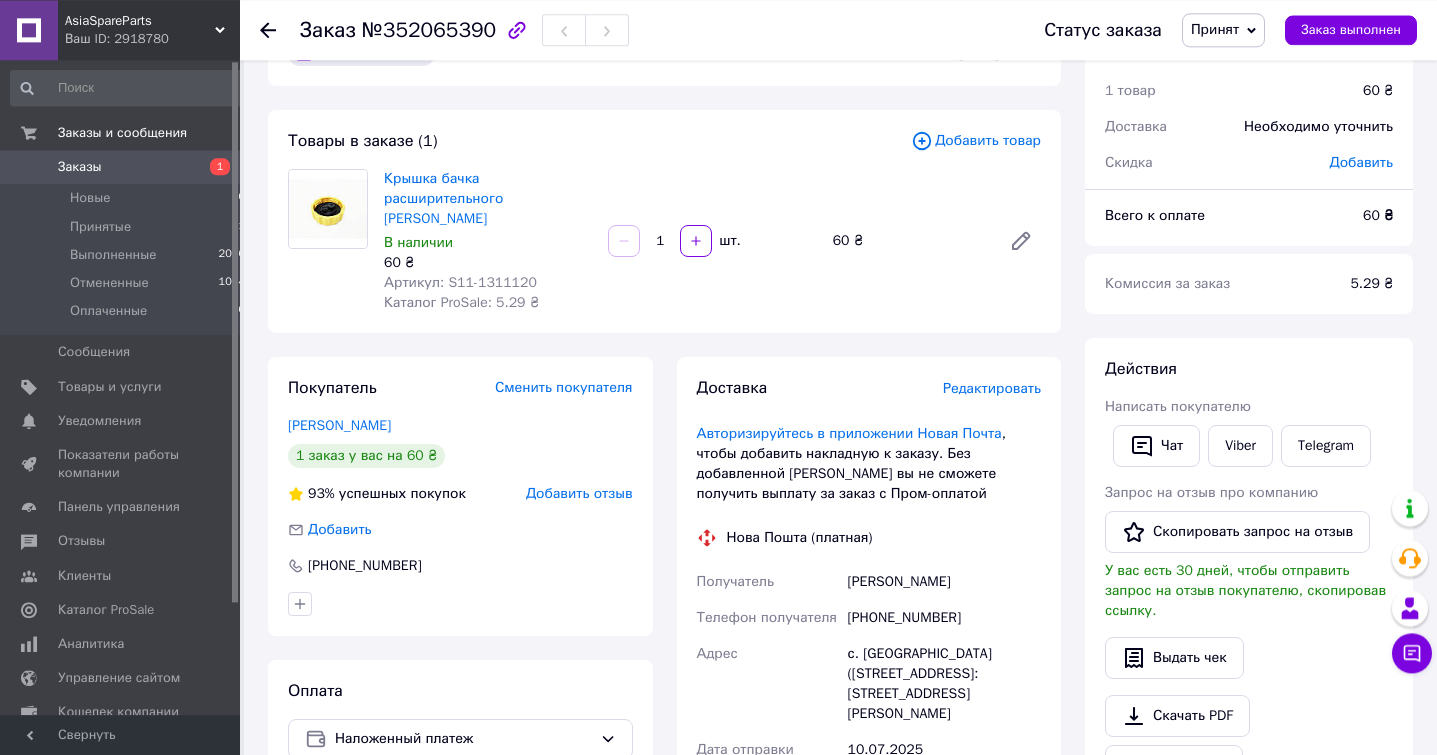 scroll, scrollTop: 0, scrollLeft: 0, axis: both 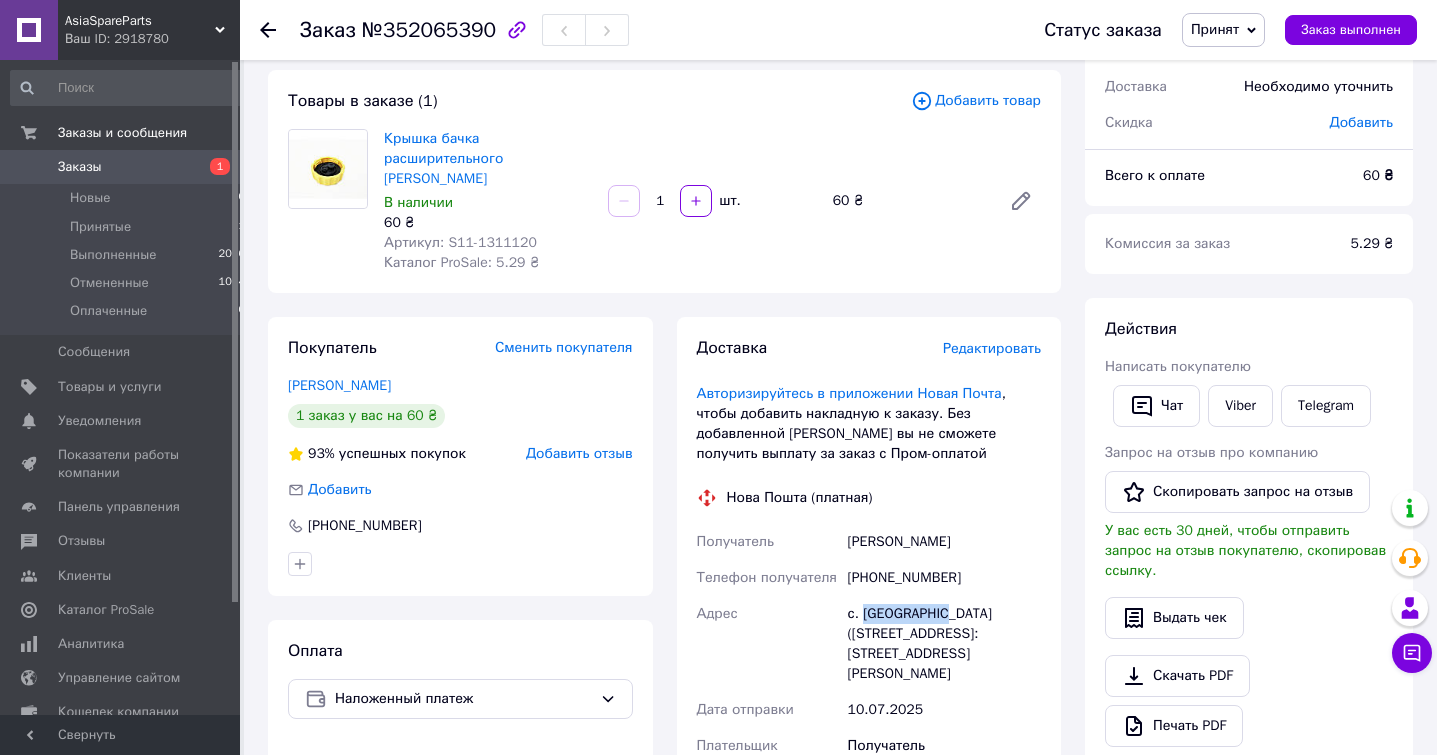 drag, startPoint x: 864, startPoint y: 594, endPoint x: 943, endPoint y: 599, distance: 79.15807 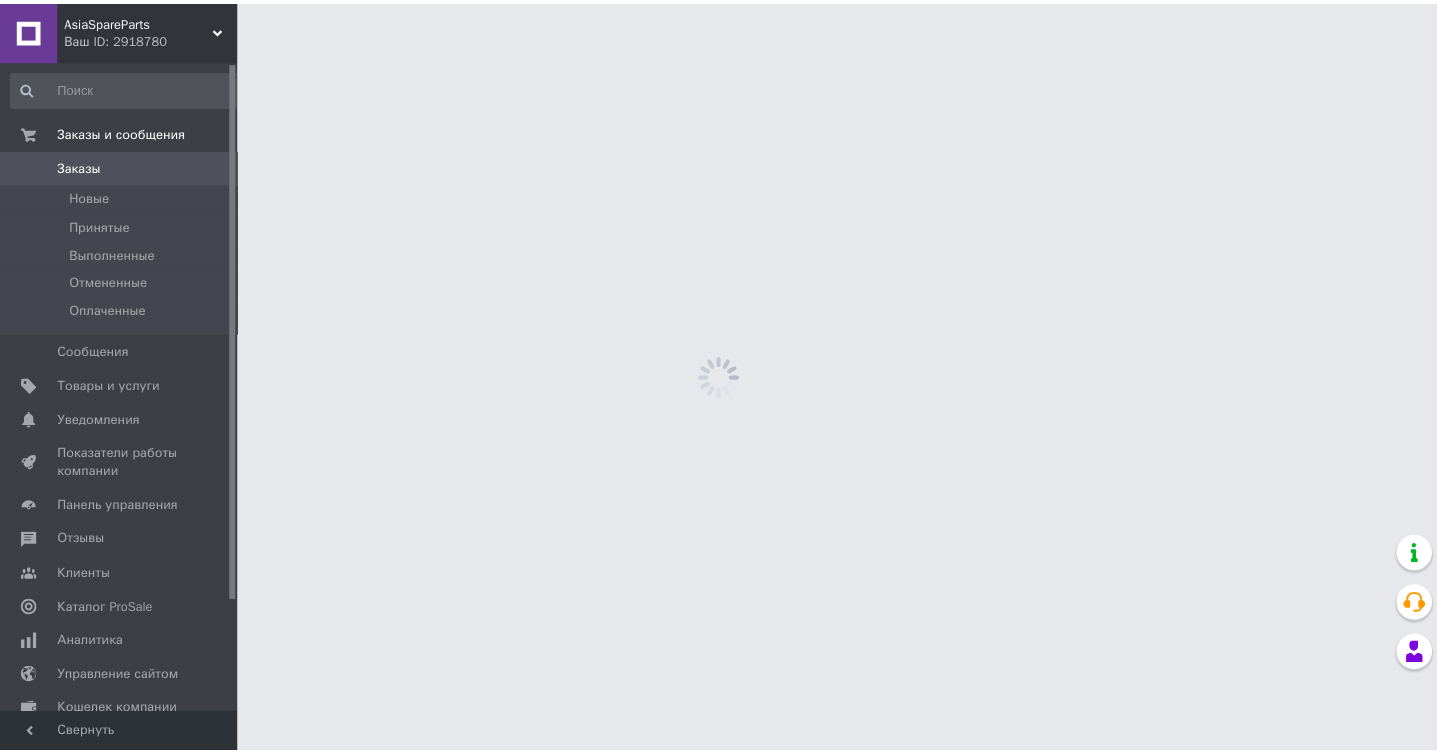 scroll, scrollTop: 0, scrollLeft: 0, axis: both 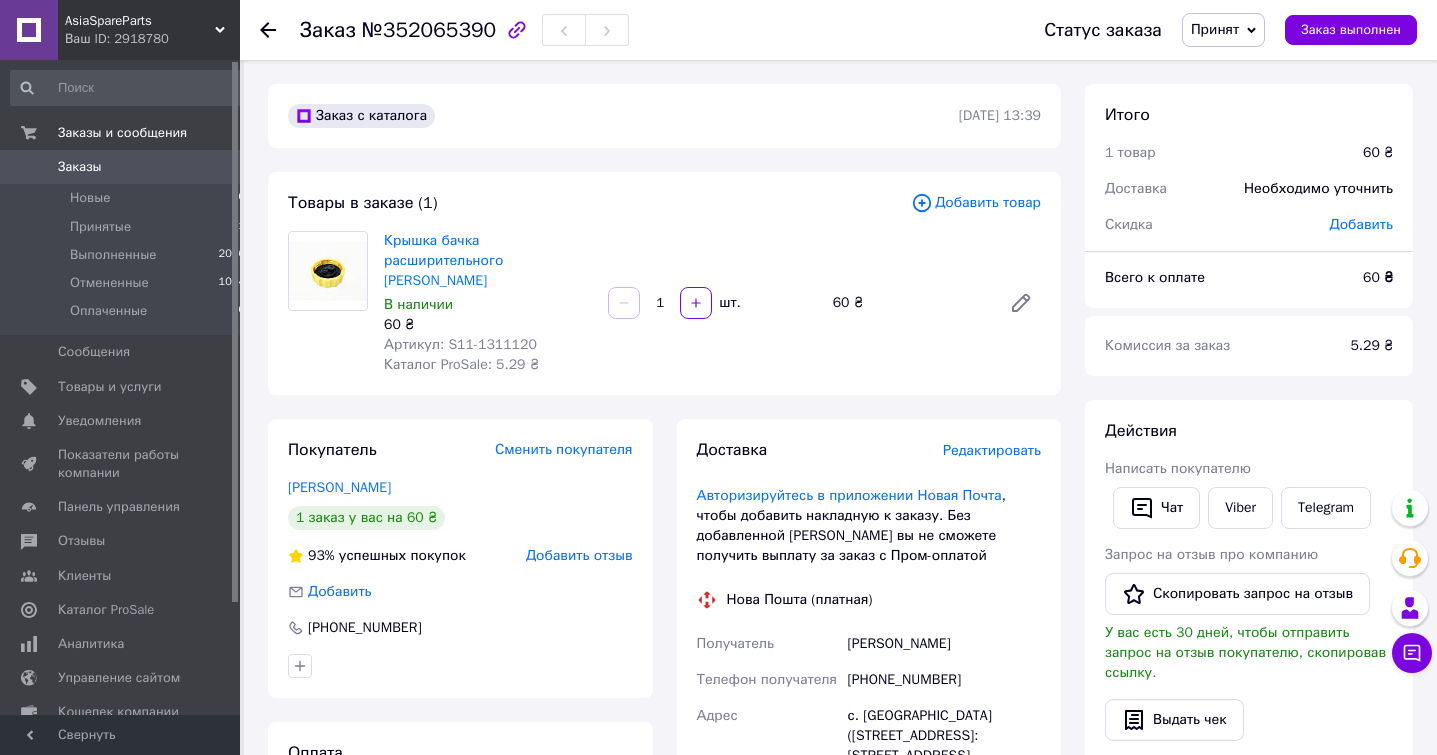 click on "[PERSON_NAME]" at bounding box center (944, 644) 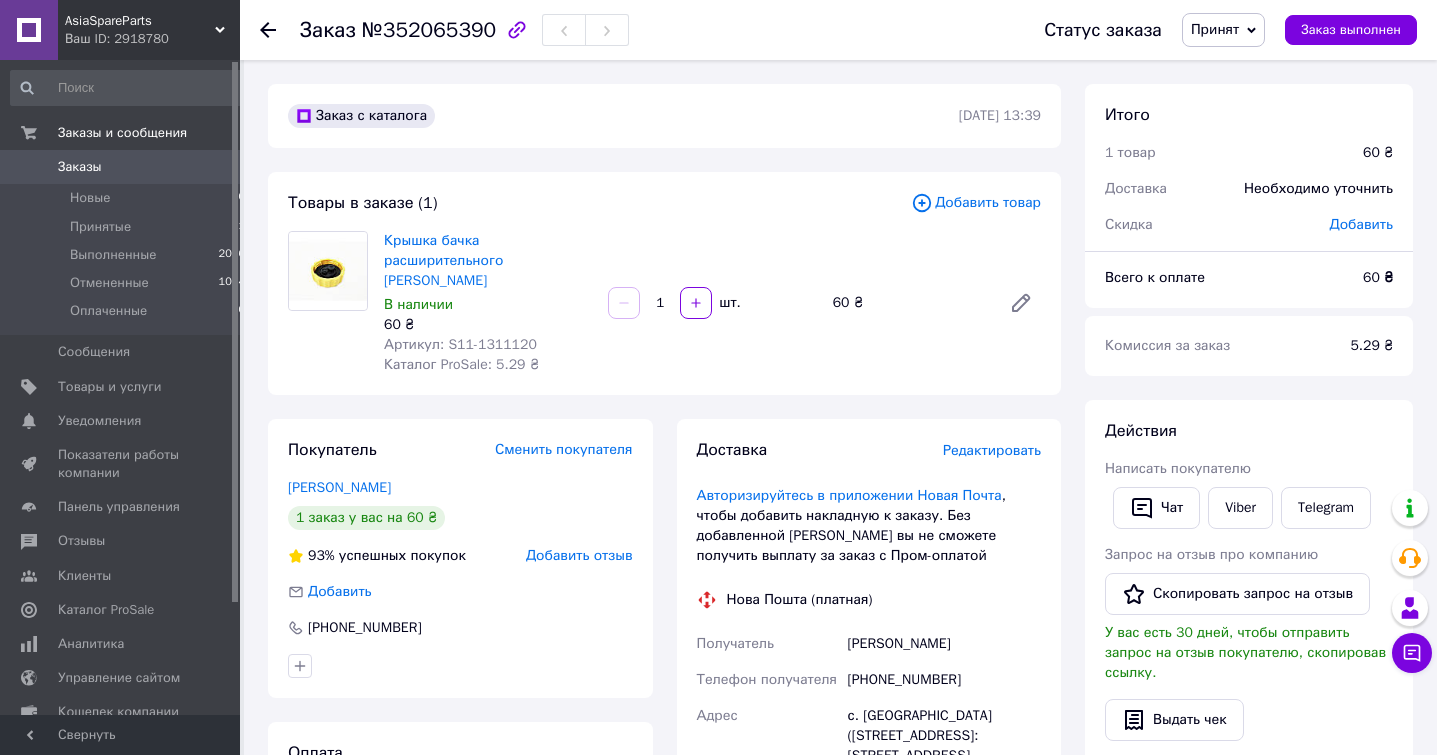 scroll, scrollTop: 102, scrollLeft: 0, axis: vertical 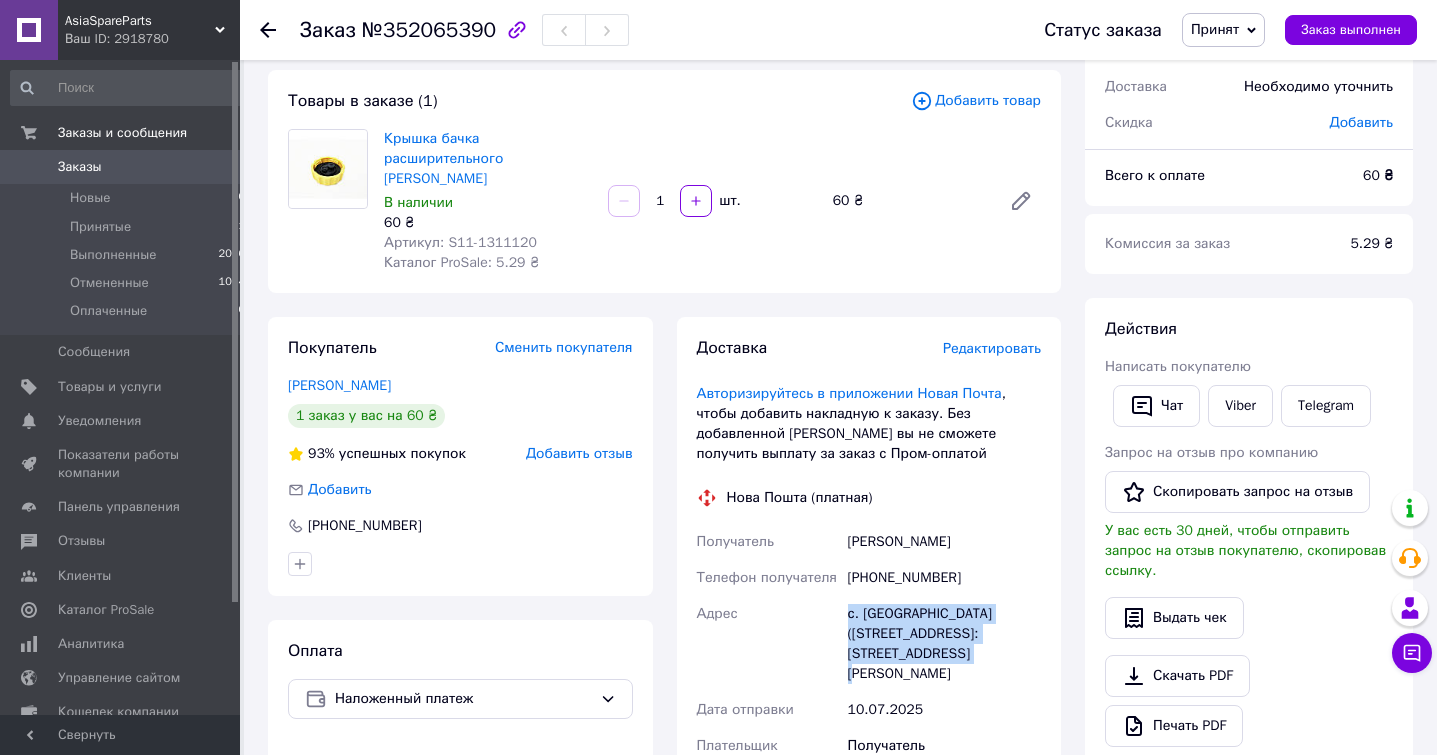 drag, startPoint x: 1044, startPoint y: 621, endPoint x: 839, endPoint y: 604, distance: 205.70367 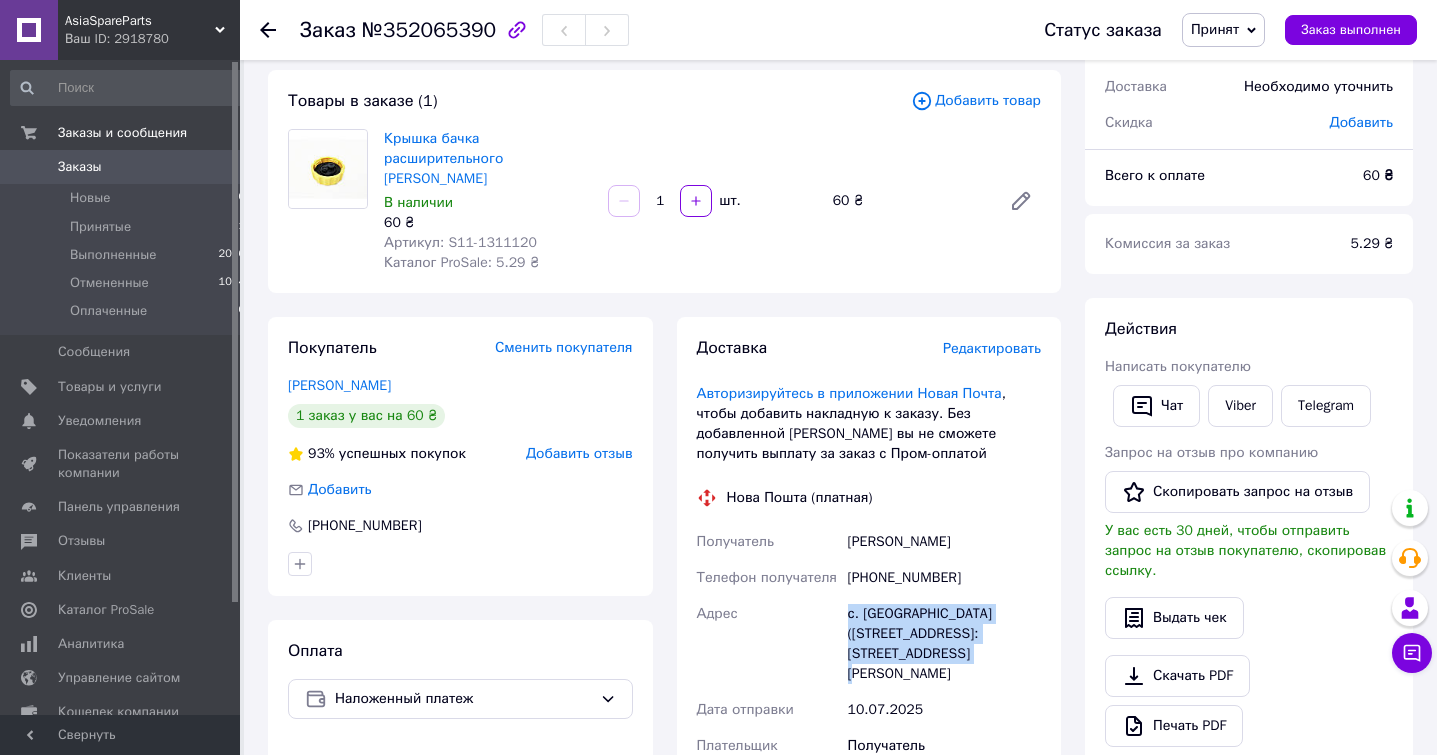 copy on "Адрес с. Чернобаевка (Херсонская обл.), № 1: ул. Покровская, 45" 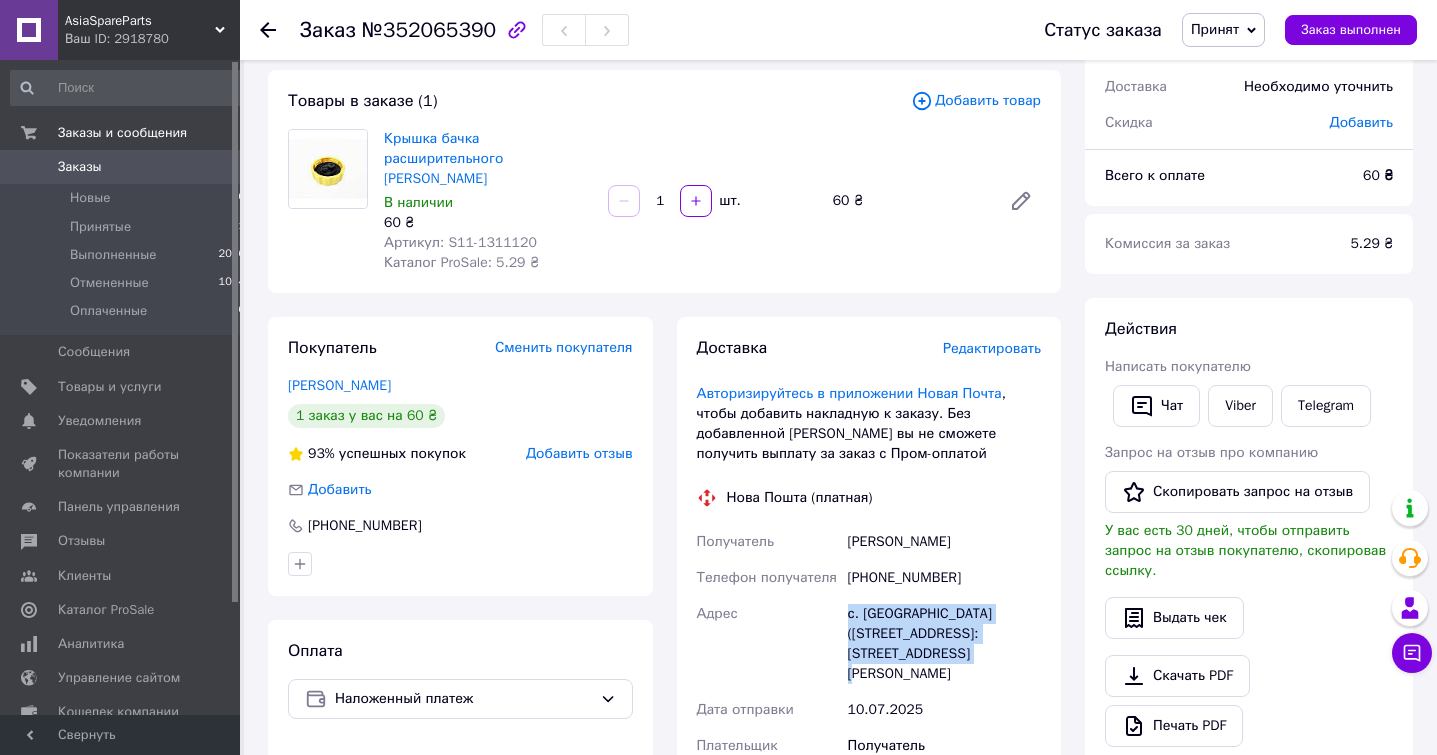 click on "с. [GEOGRAPHIC_DATA] ([STREET_ADDRESS]: [STREET_ADDRESS][PERSON_NAME]" at bounding box center [944, 644] 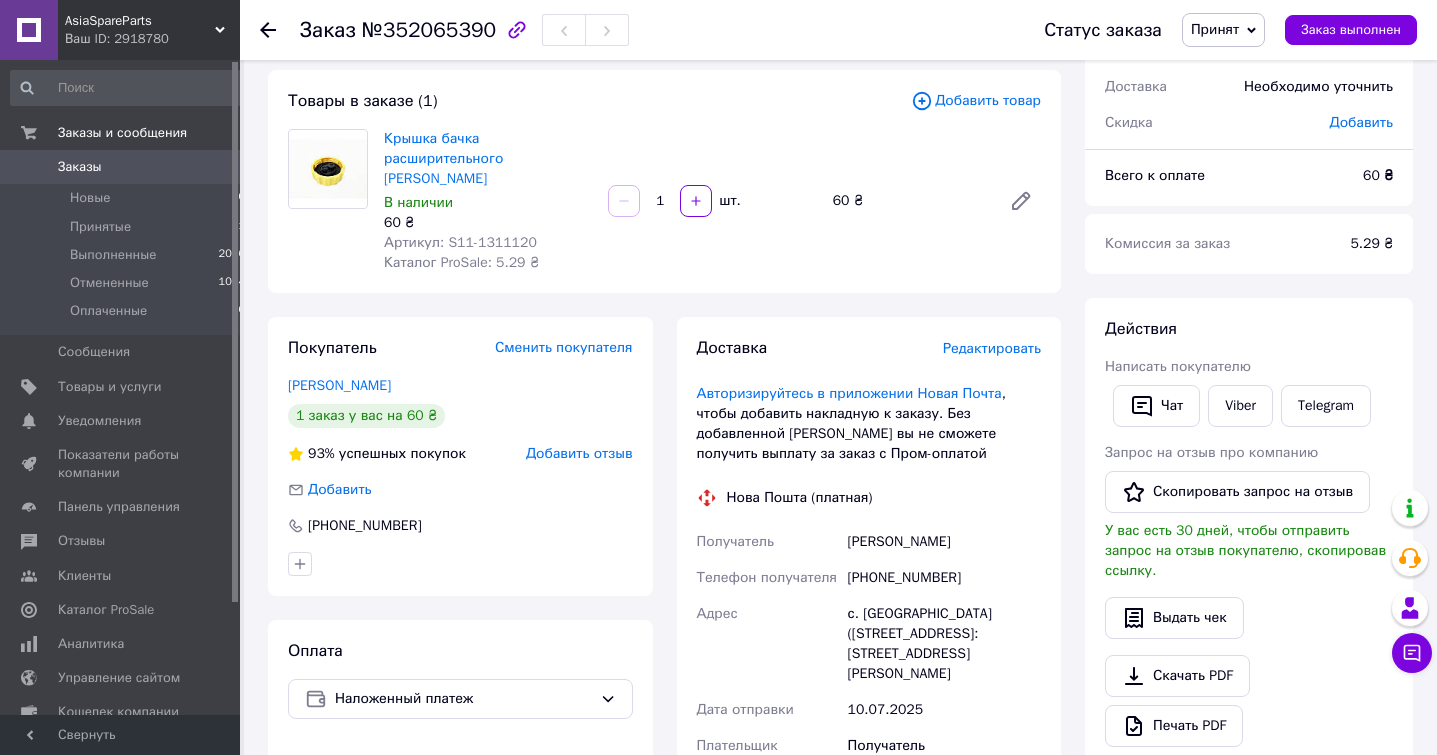 click on "с. [GEOGRAPHIC_DATA] ([STREET_ADDRESS]: [STREET_ADDRESS][PERSON_NAME]" at bounding box center (944, 644) 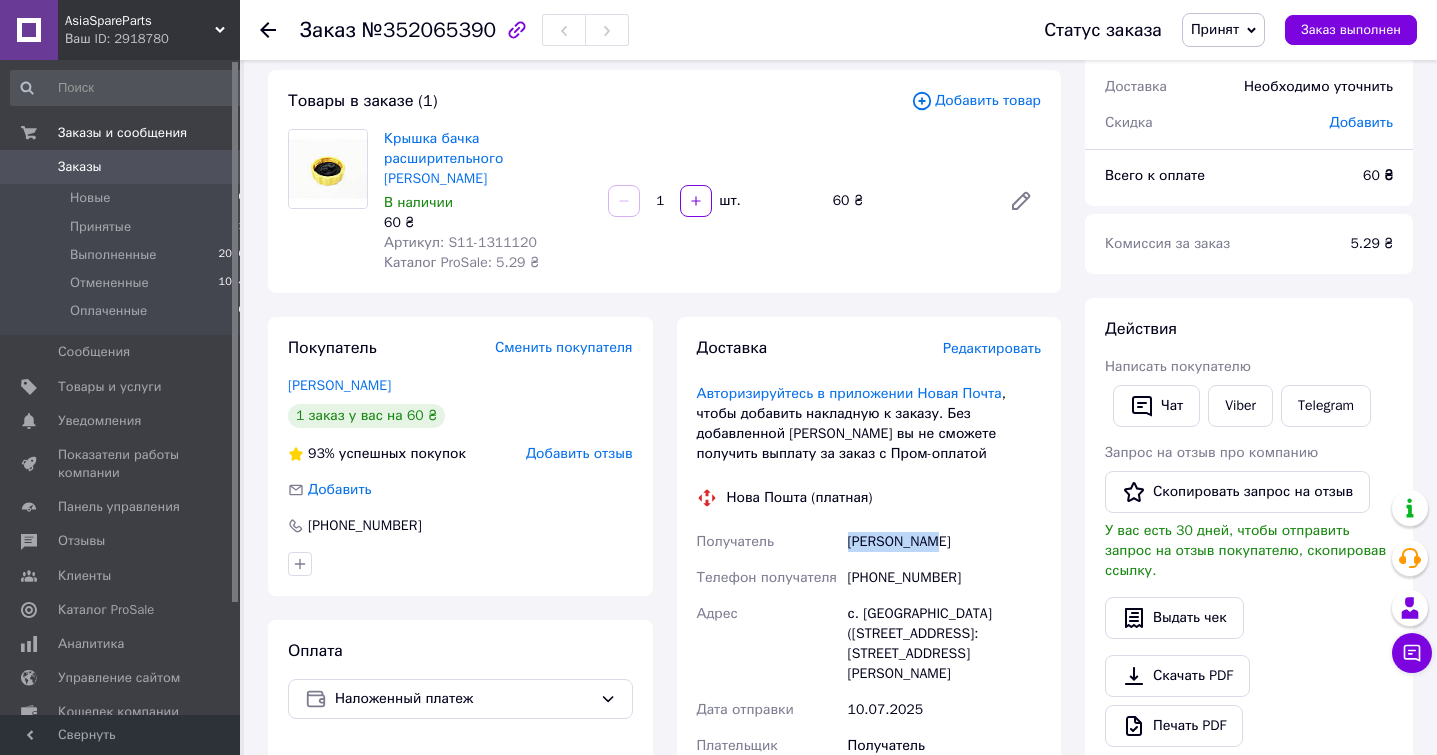 drag, startPoint x: 847, startPoint y: 520, endPoint x: 955, endPoint y: 531, distance: 108.55874 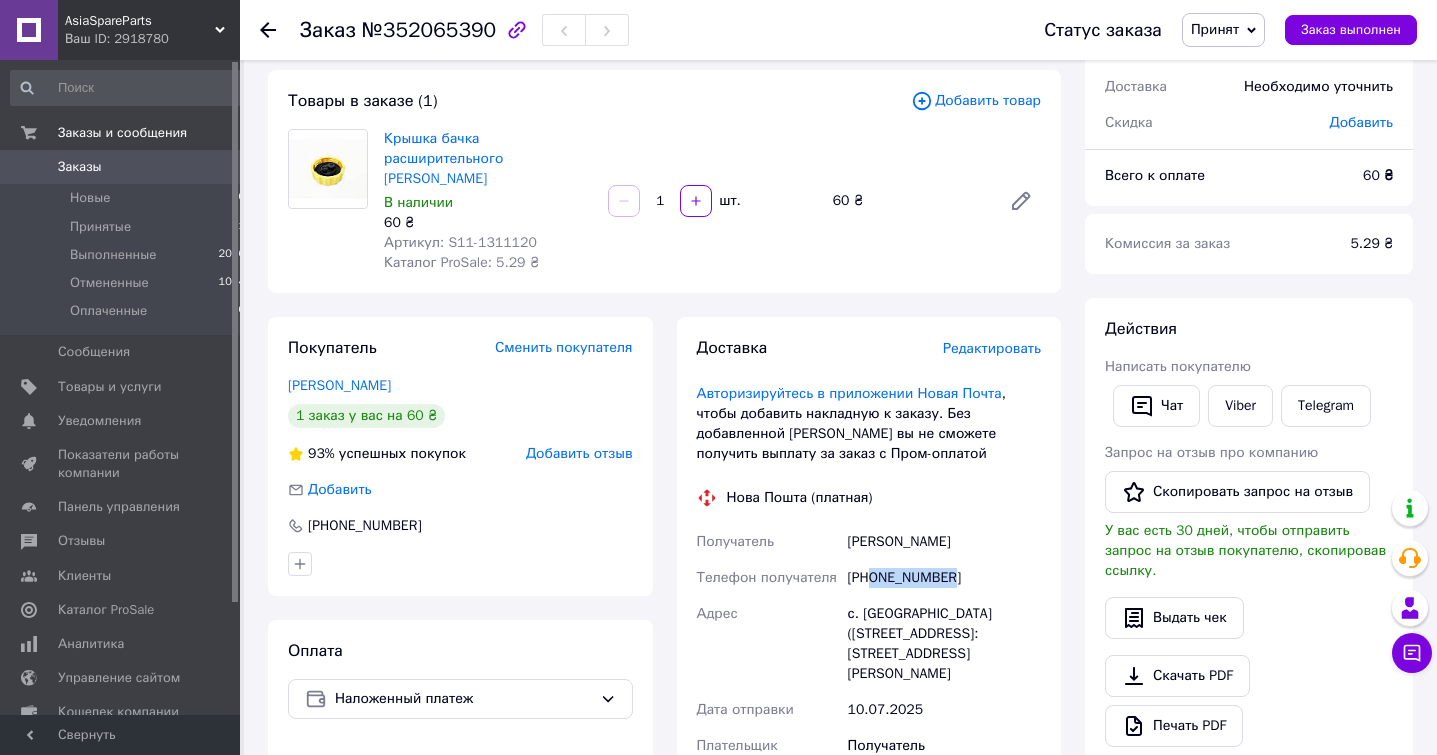 drag, startPoint x: 960, startPoint y: 560, endPoint x: 871, endPoint y: 566, distance: 89.20202 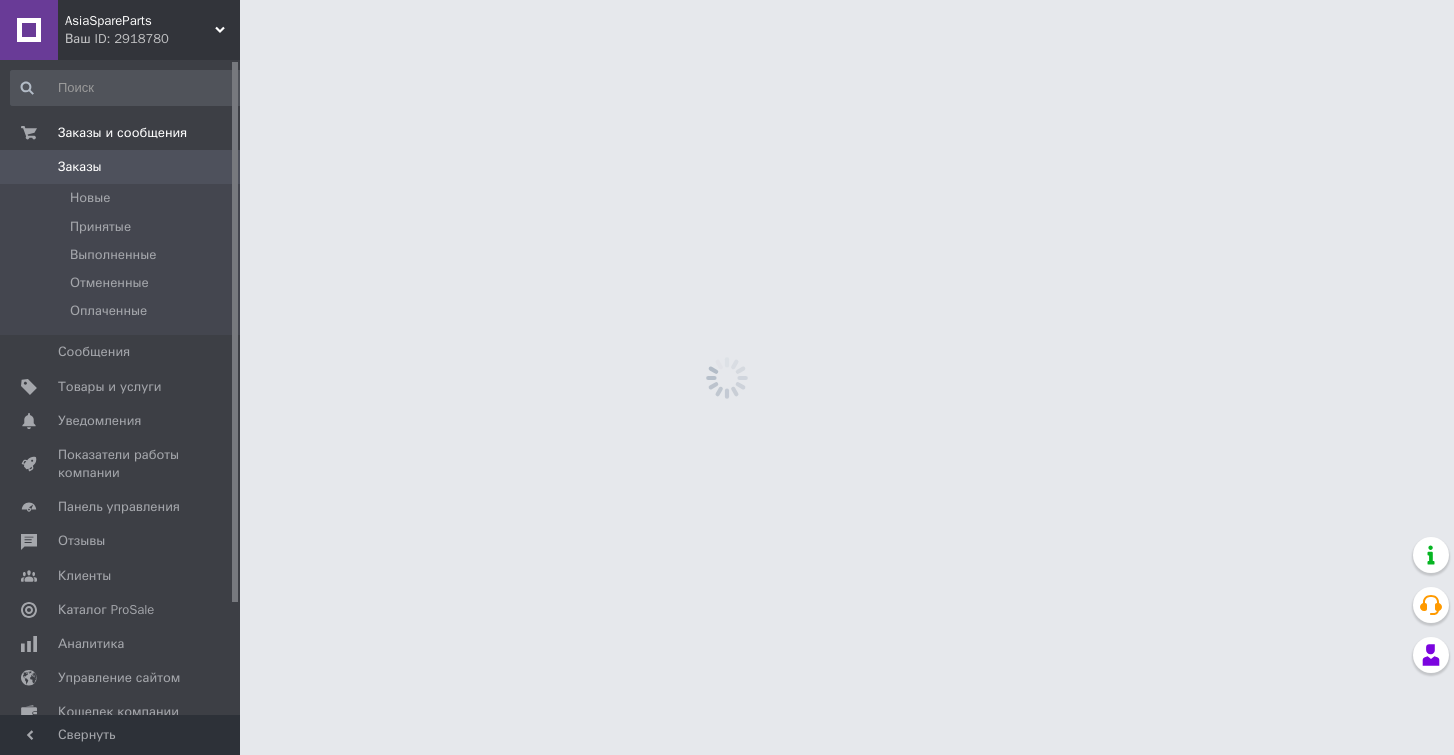 scroll, scrollTop: 0, scrollLeft: 0, axis: both 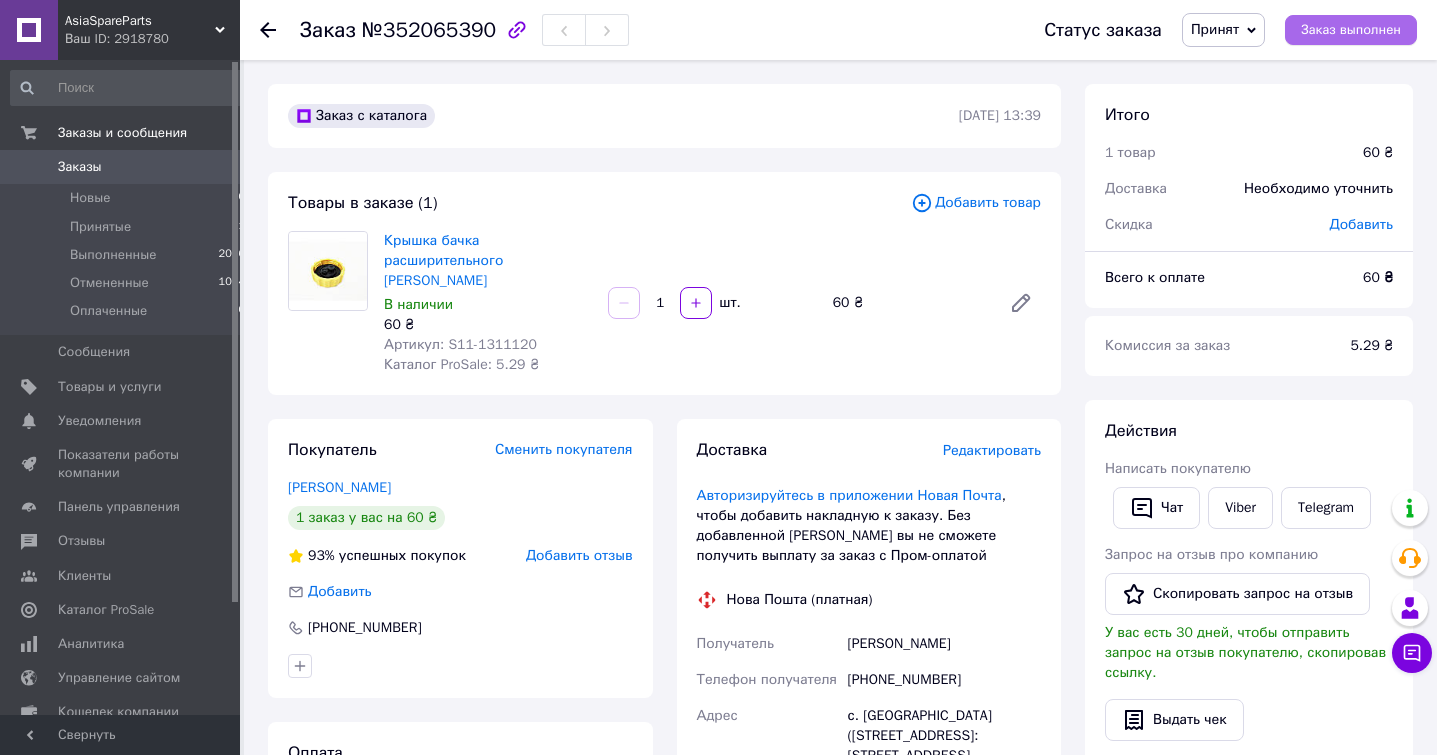 click on "Заказ выполнен" at bounding box center [1351, 30] 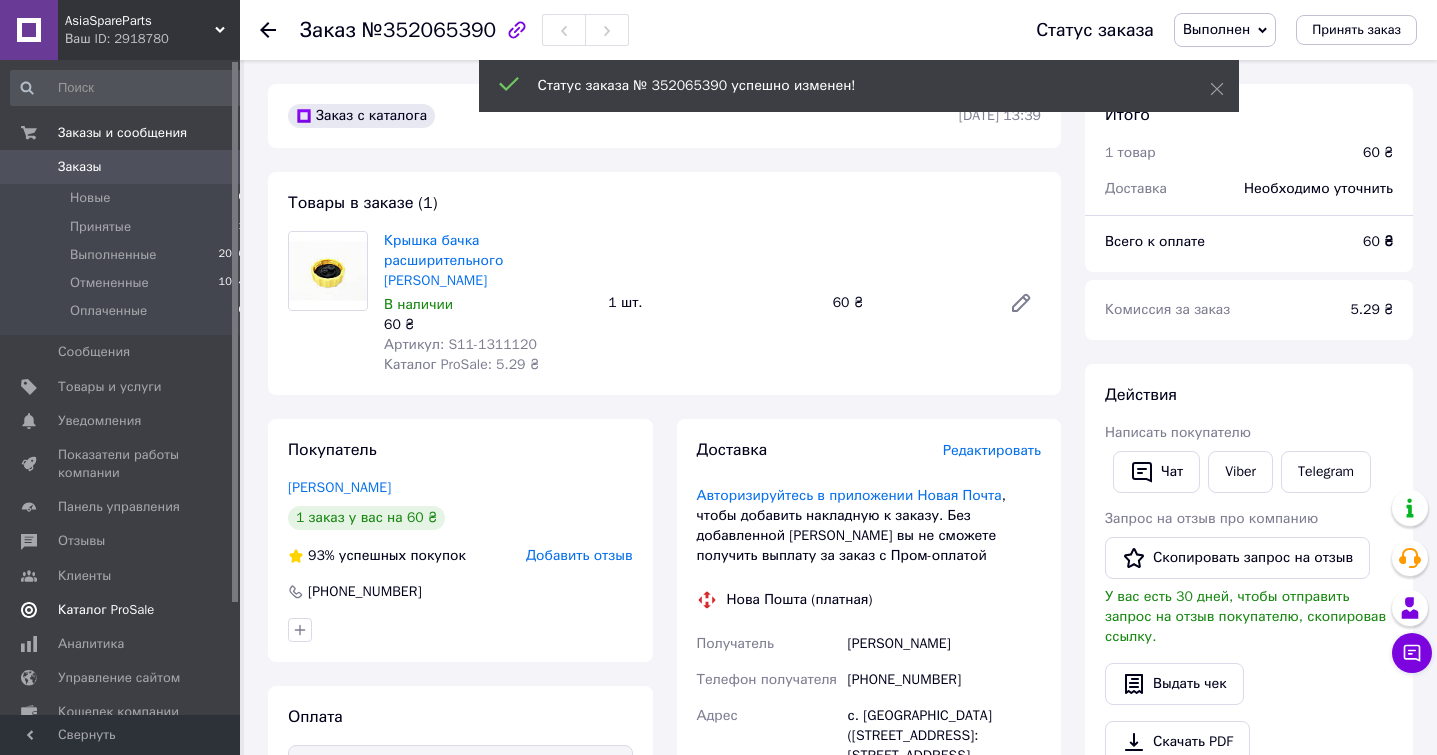 click on "Каталог ProSale" at bounding box center (106, 610) 